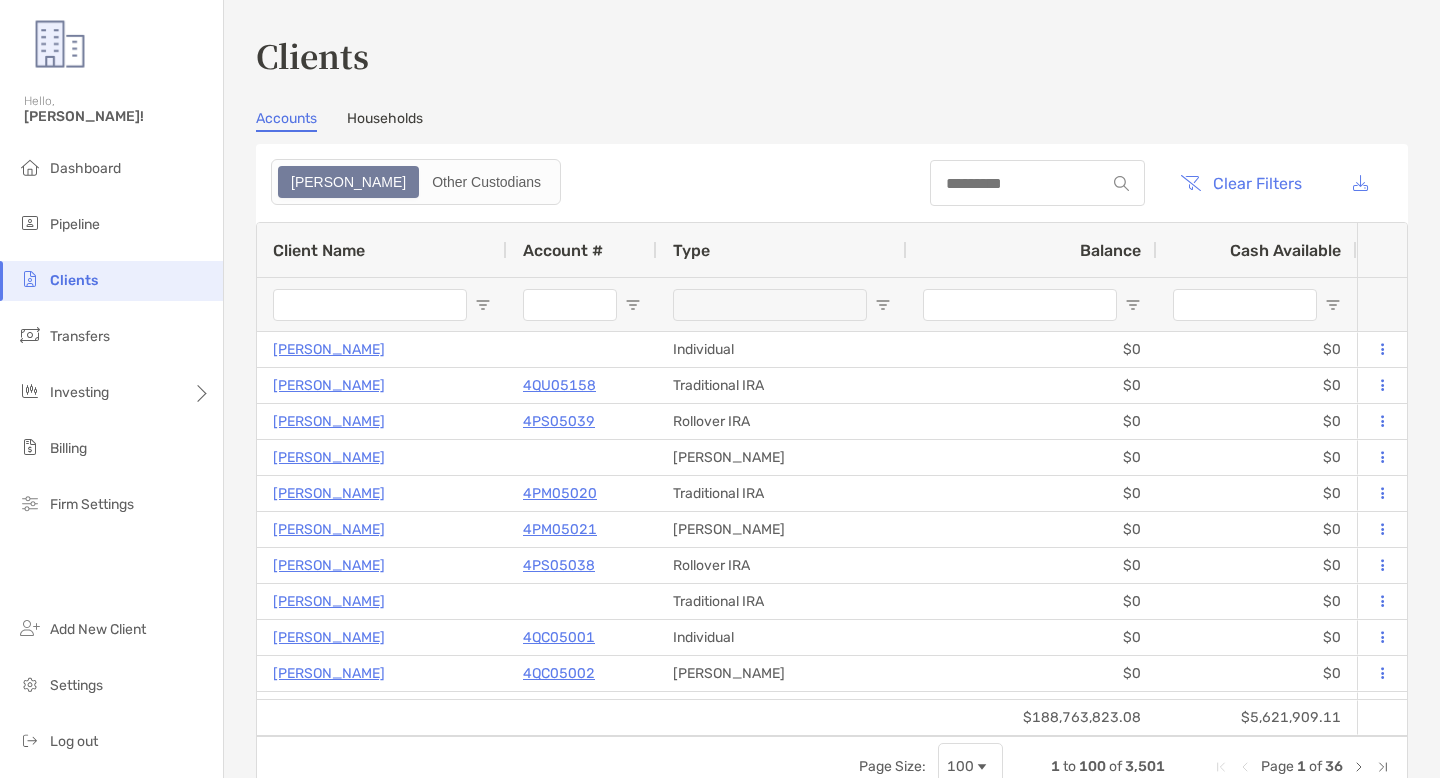scroll, scrollTop: 0, scrollLeft: 0, axis: both 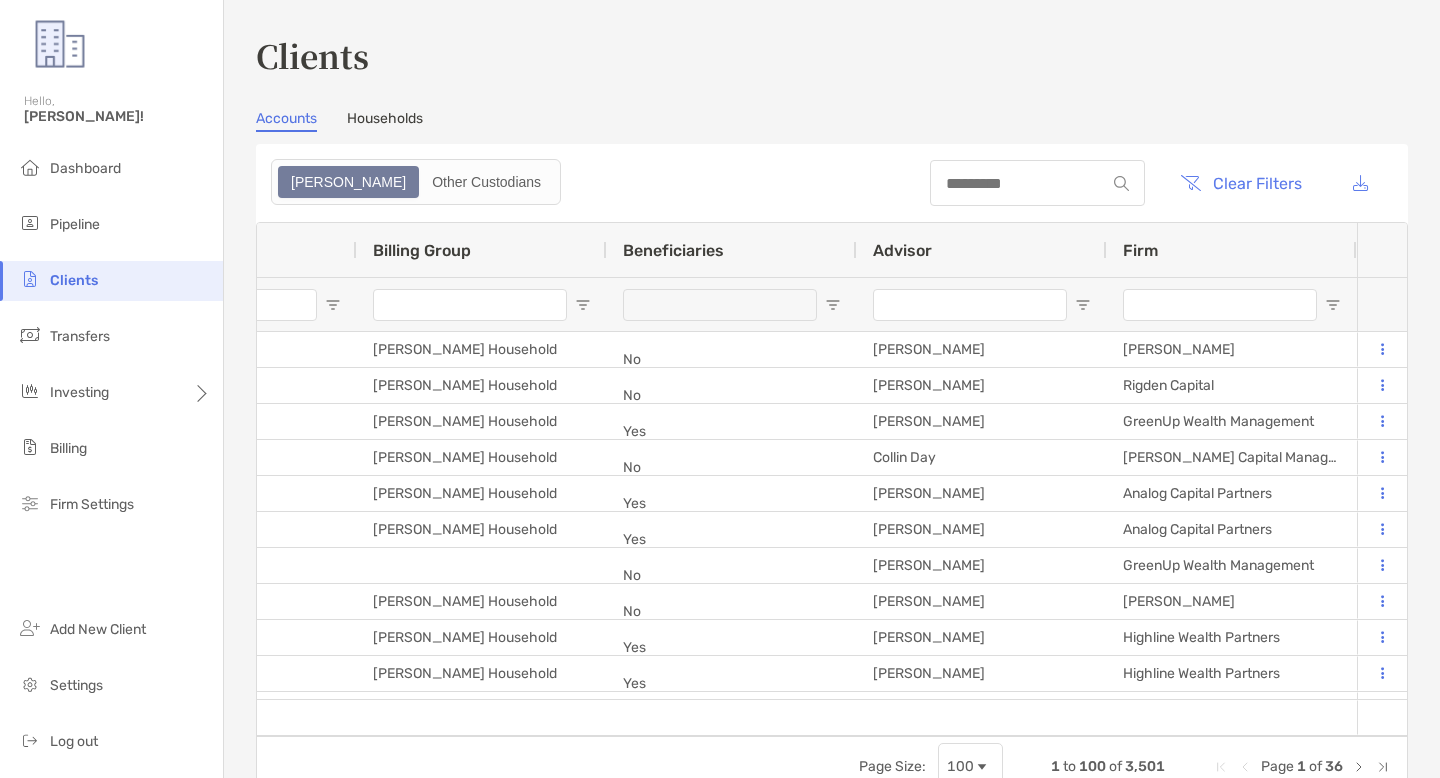 click at bounding box center (1333, 305) 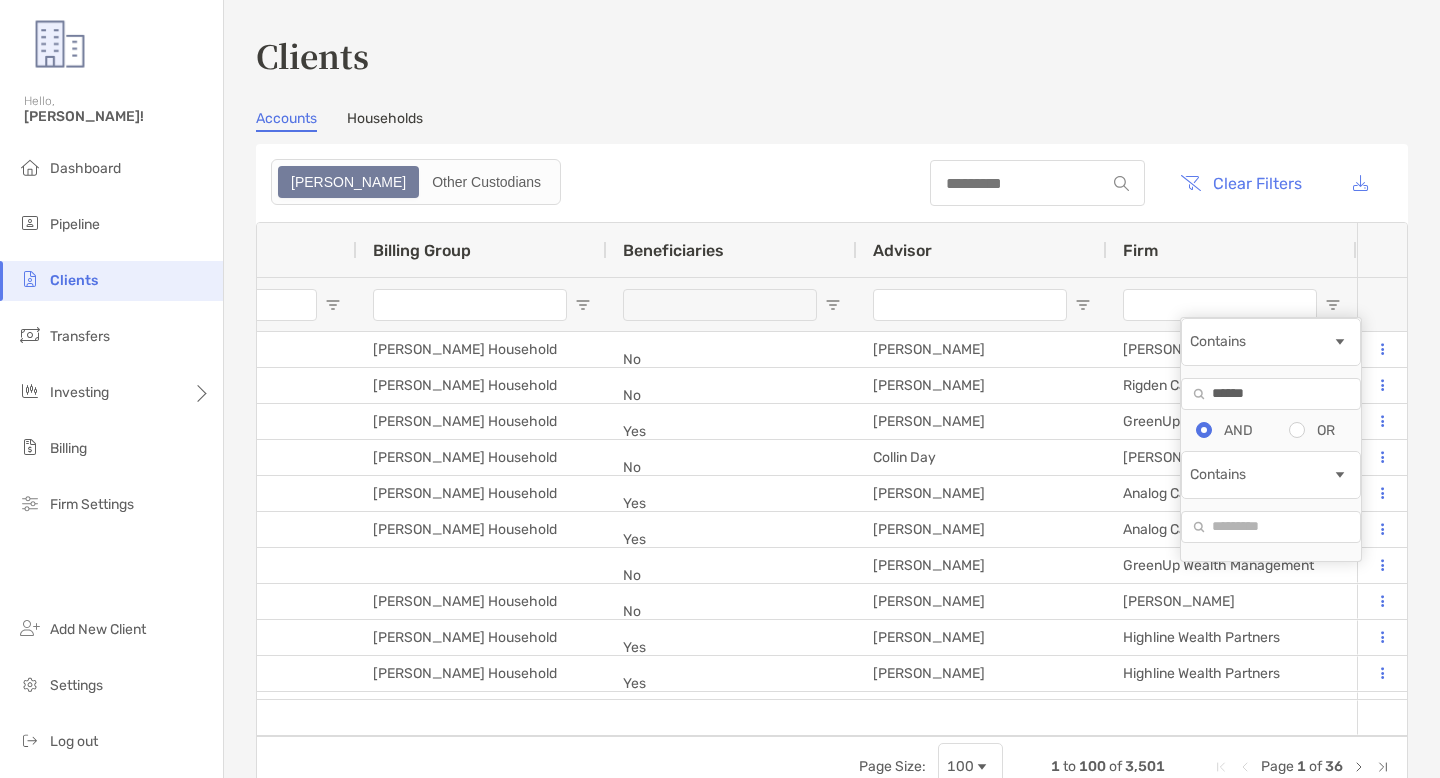 type on "*******" 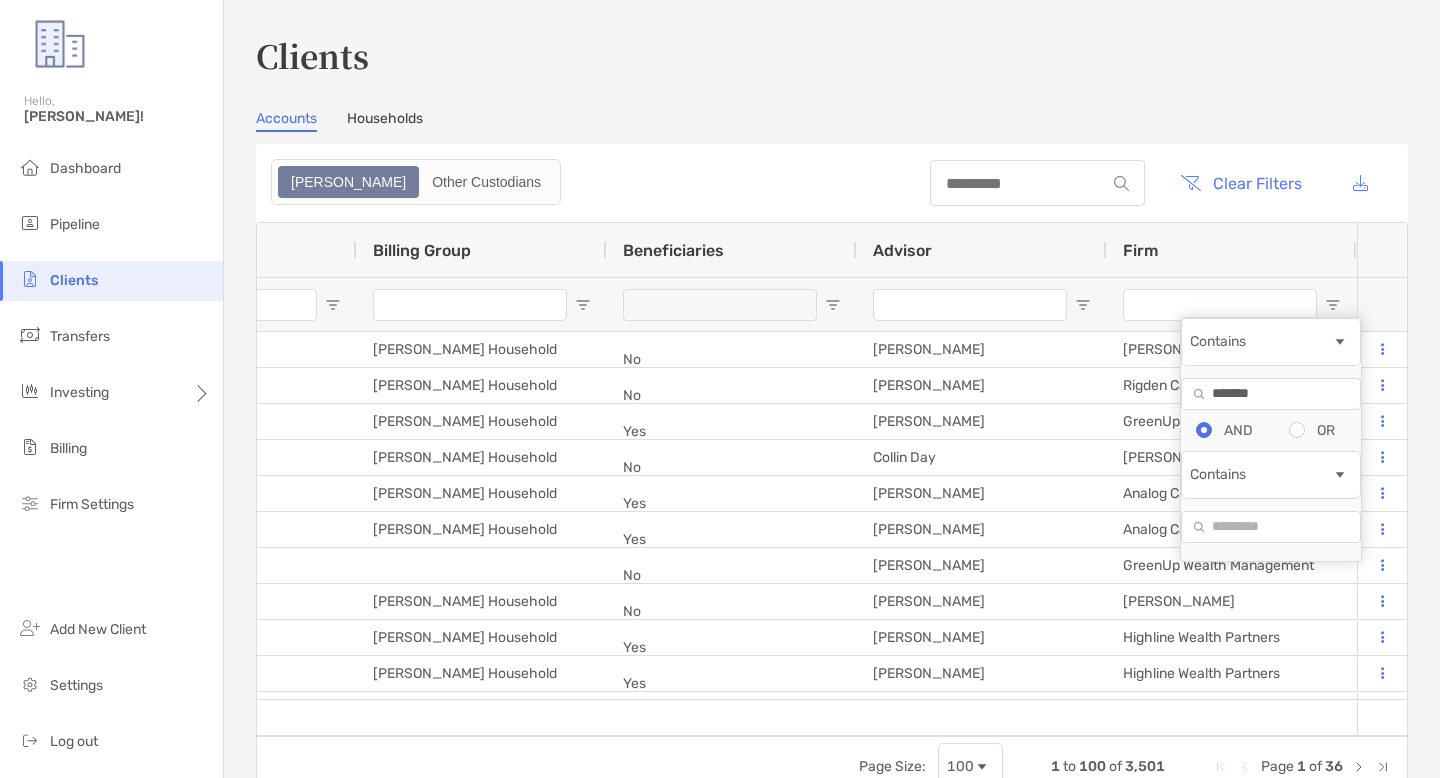 type on "*******" 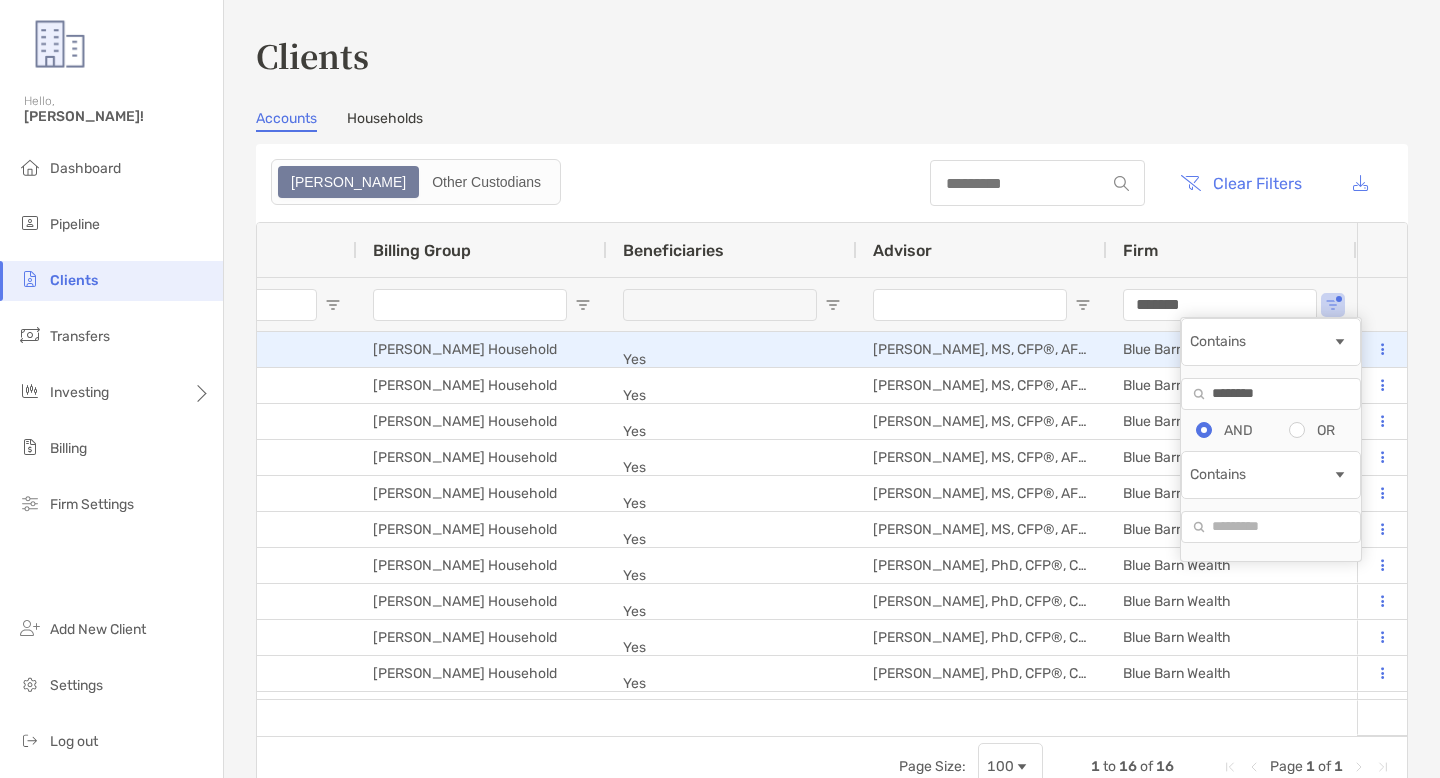 type on "*********" 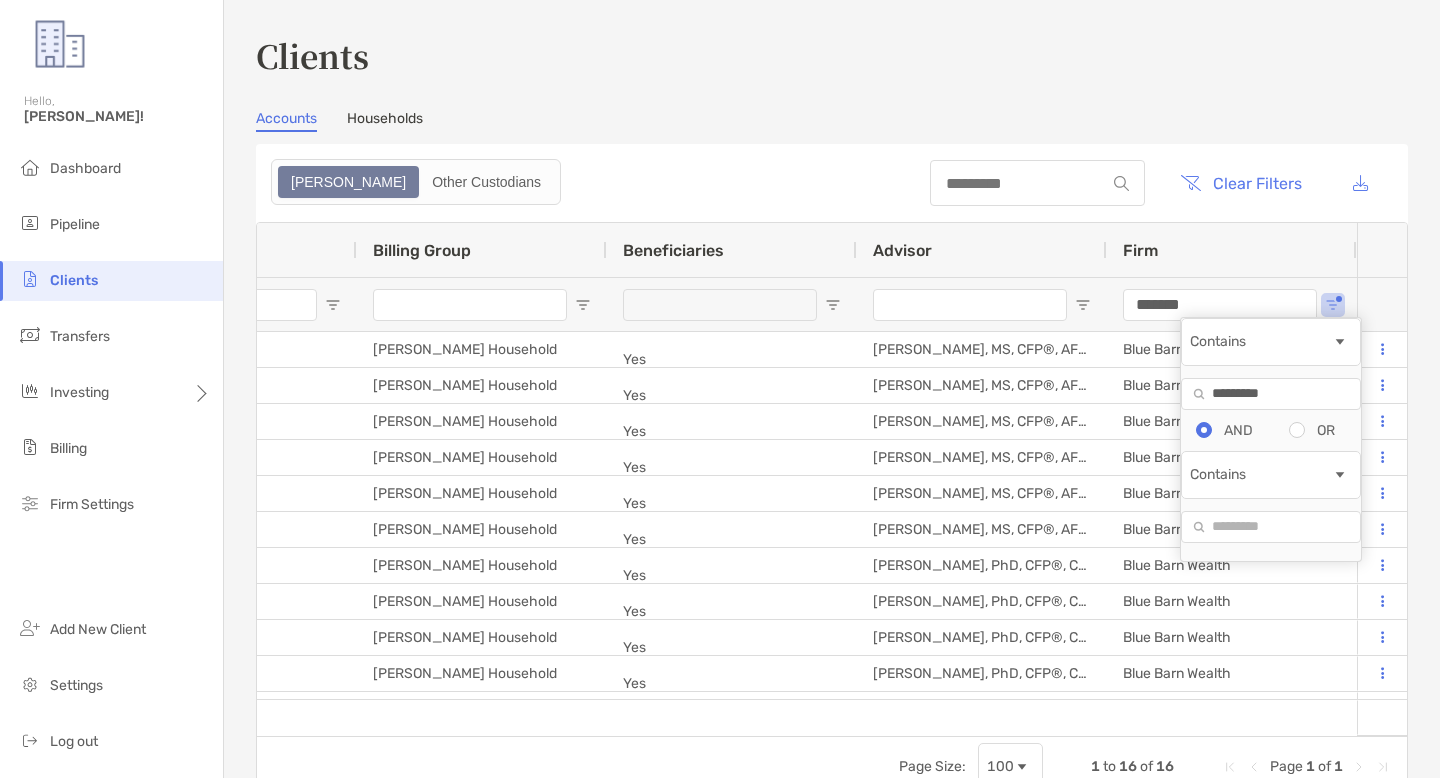 type on "*********" 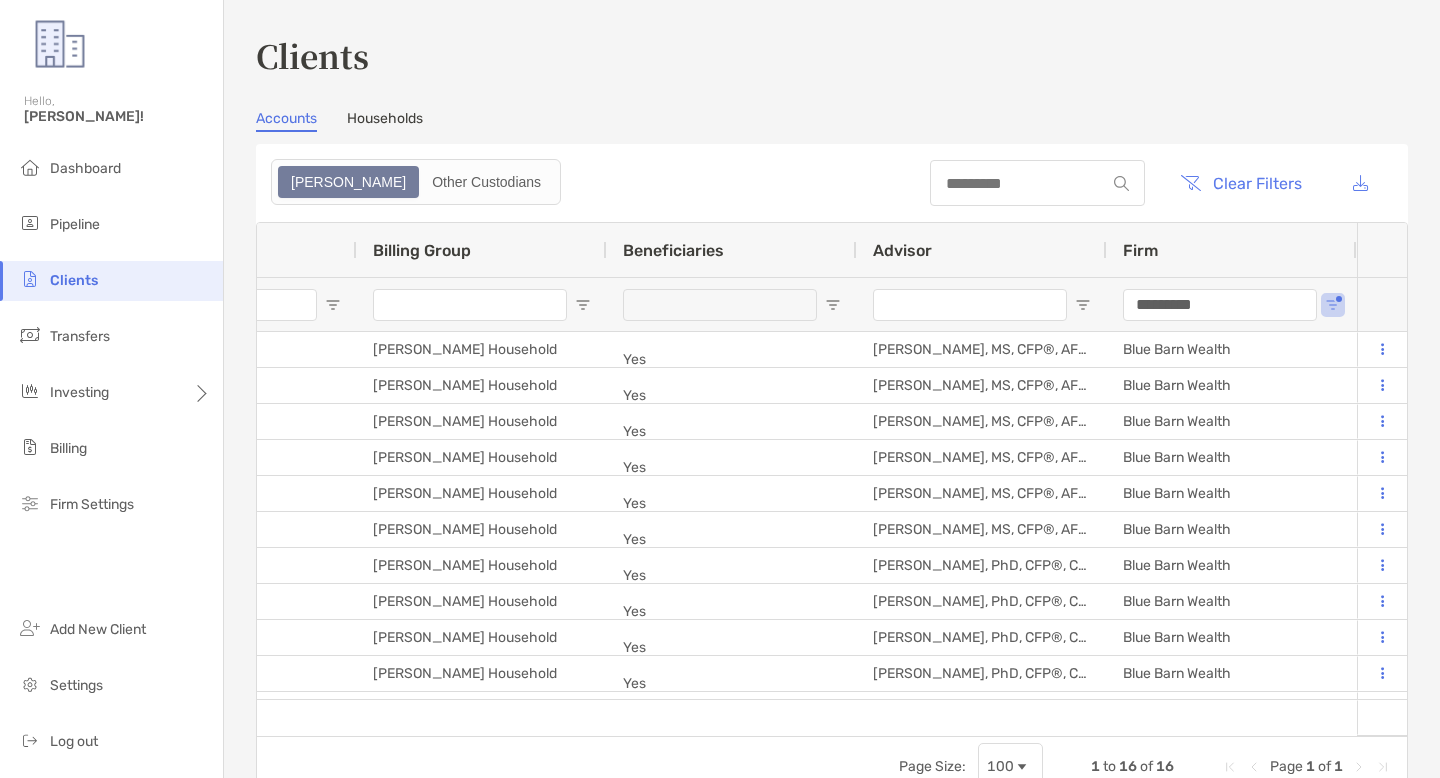 click on "Clear Filters" at bounding box center [832, 183] 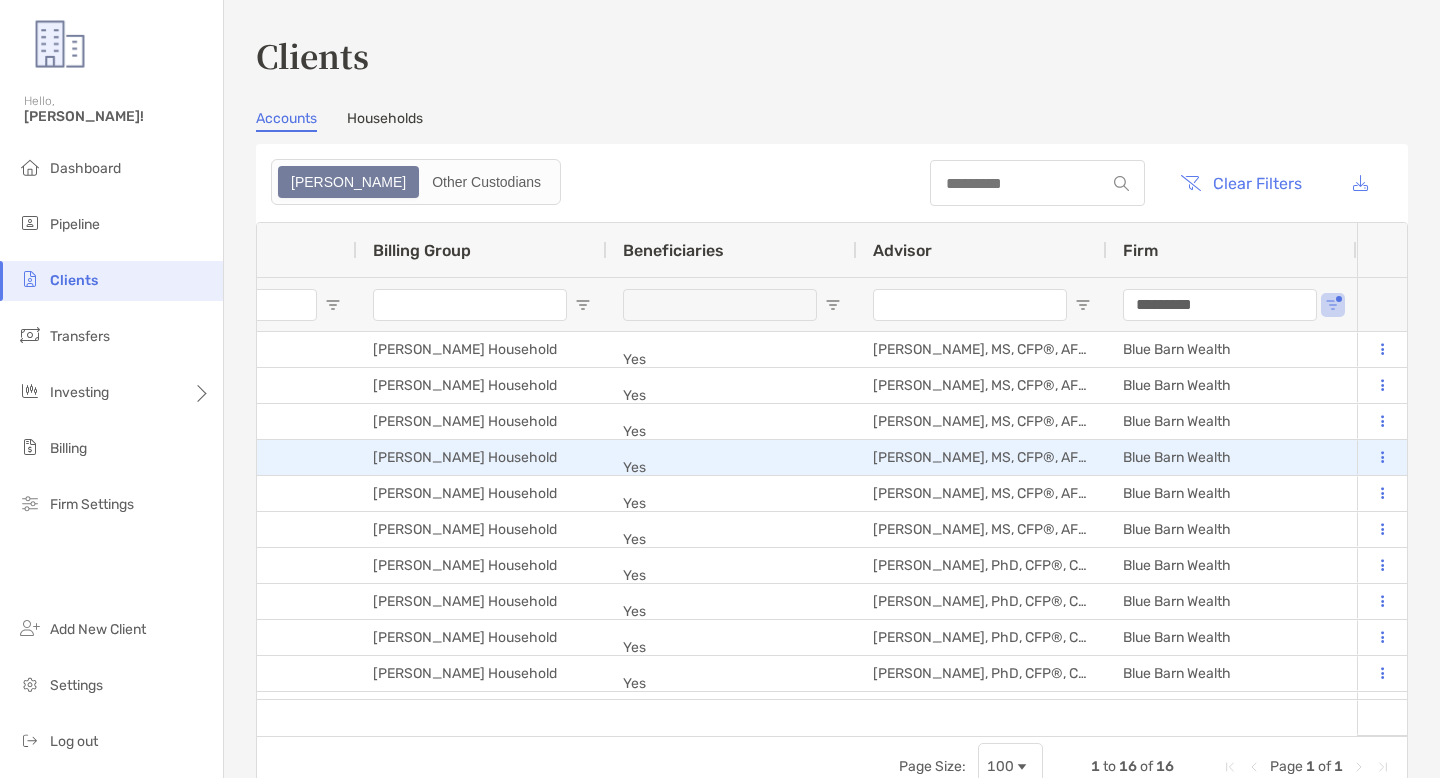 scroll, scrollTop: 0, scrollLeft: 1622, axis: horizontal 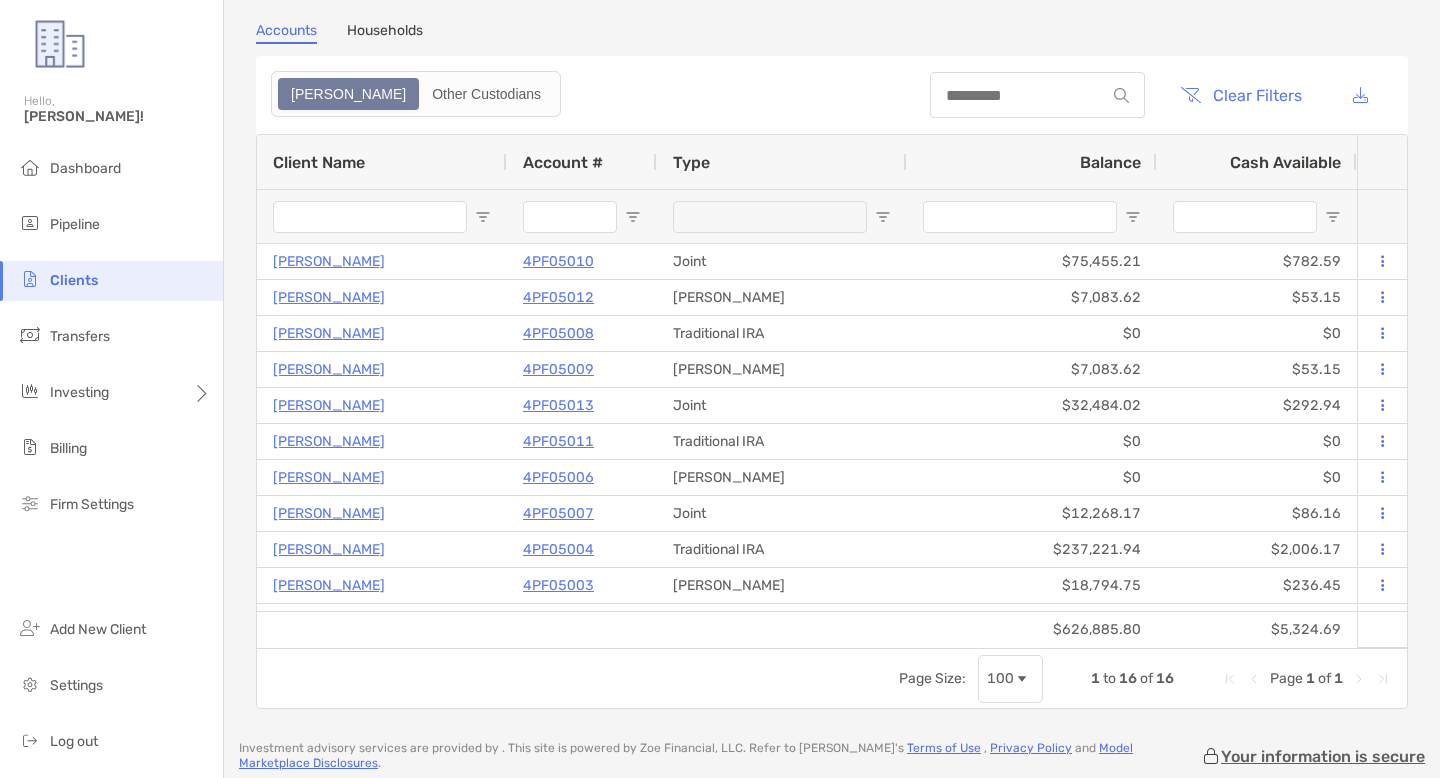 click at bounding box center (883, 217) 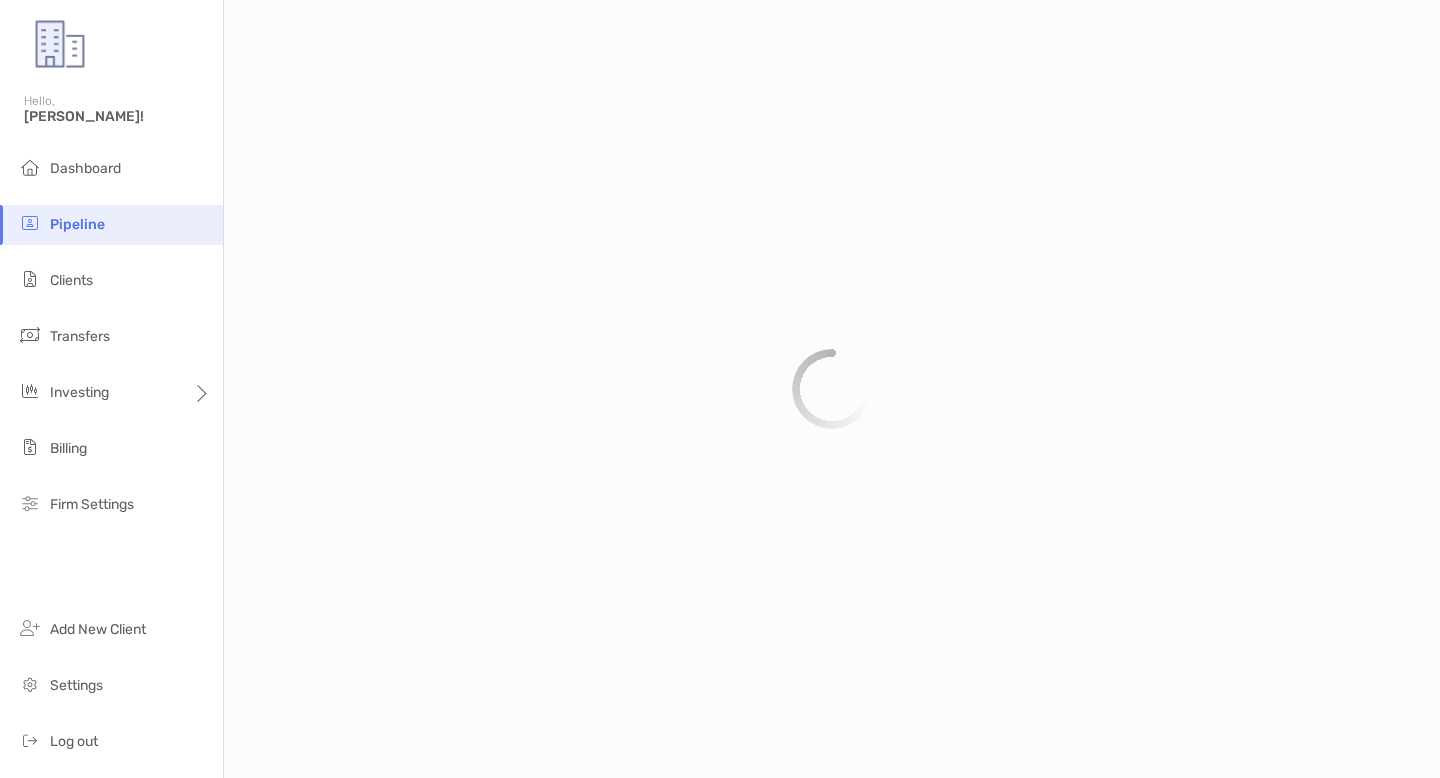 scroll, scrollTop: 0, scrollLeft: 0, axis: both 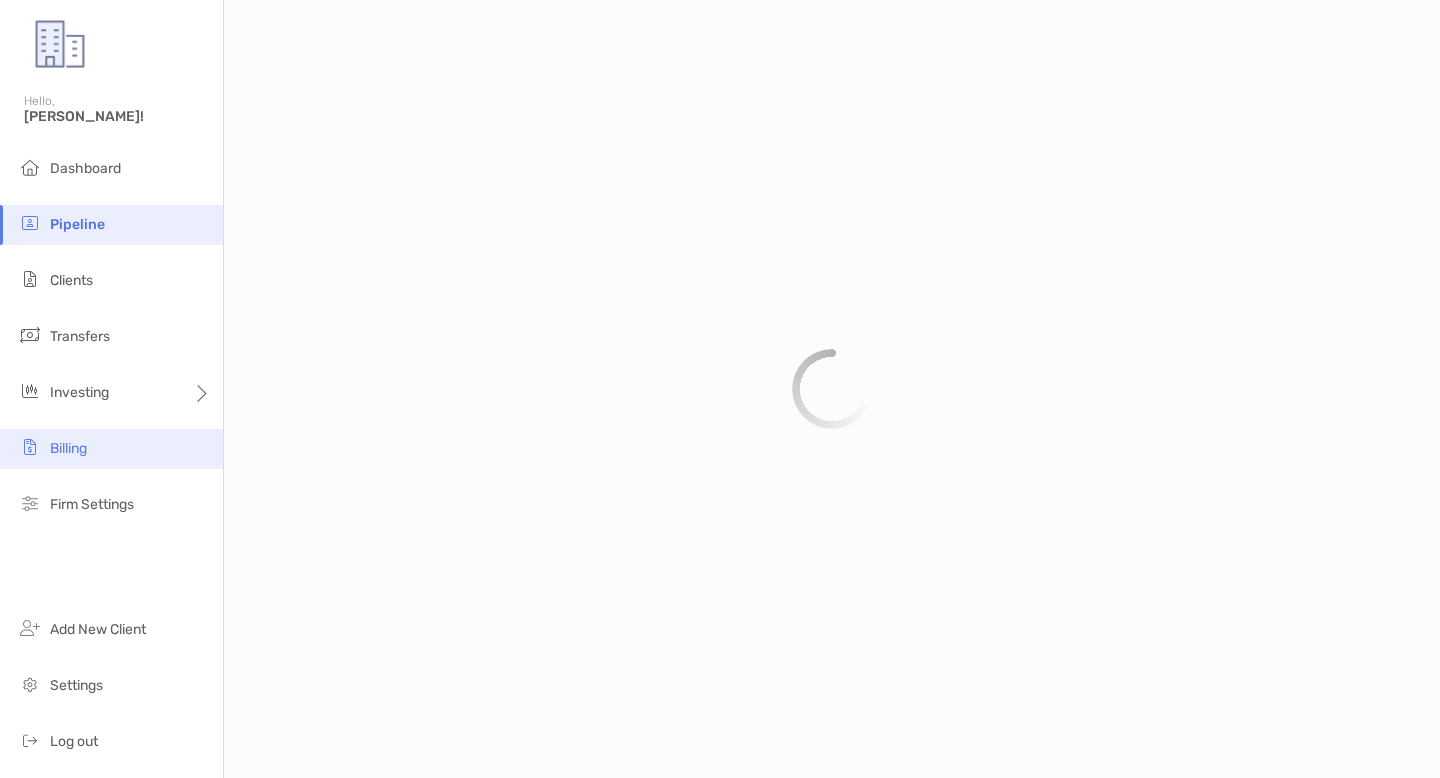 click on "Billing" at bounding box center (111, 449) 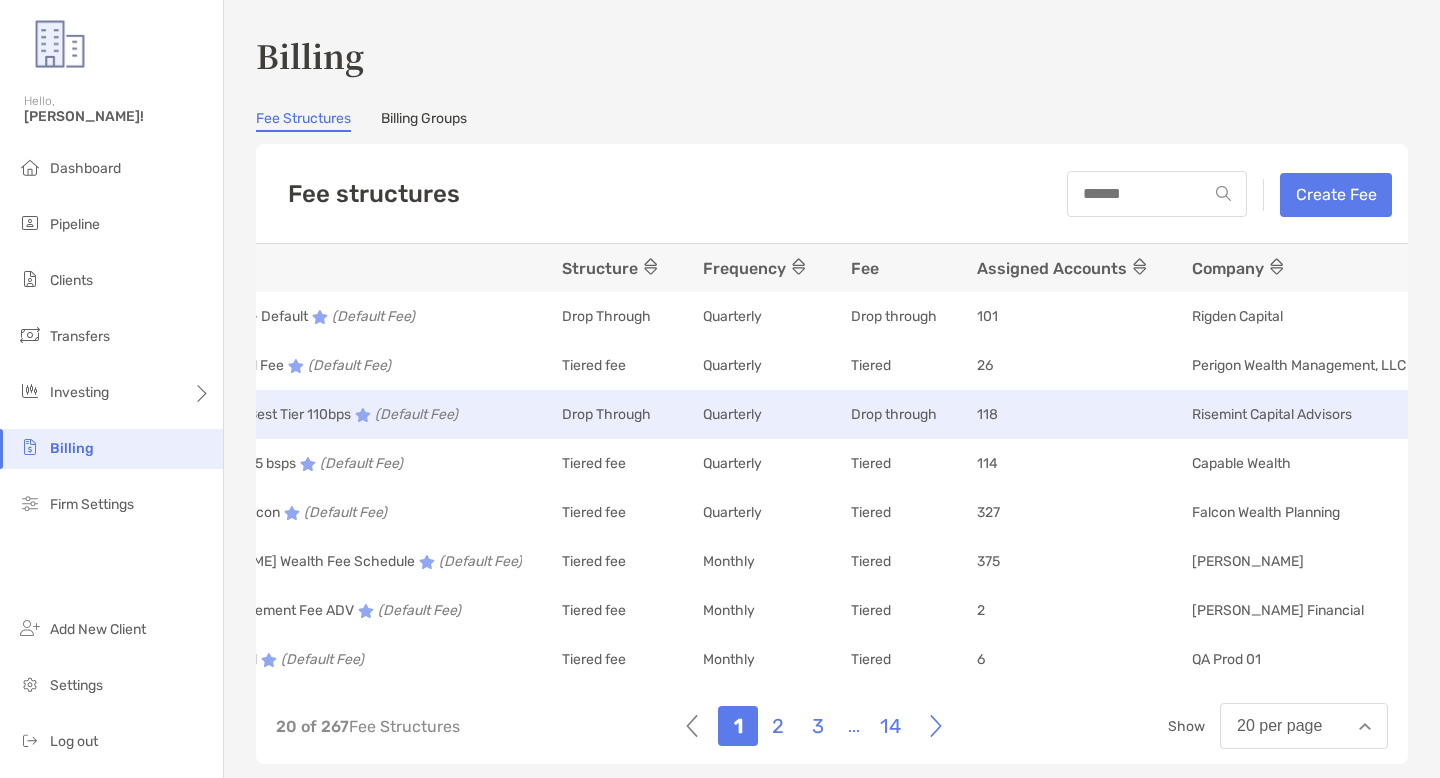 scroll, scrollTop: 0, scrollLeft: 0, axis: both 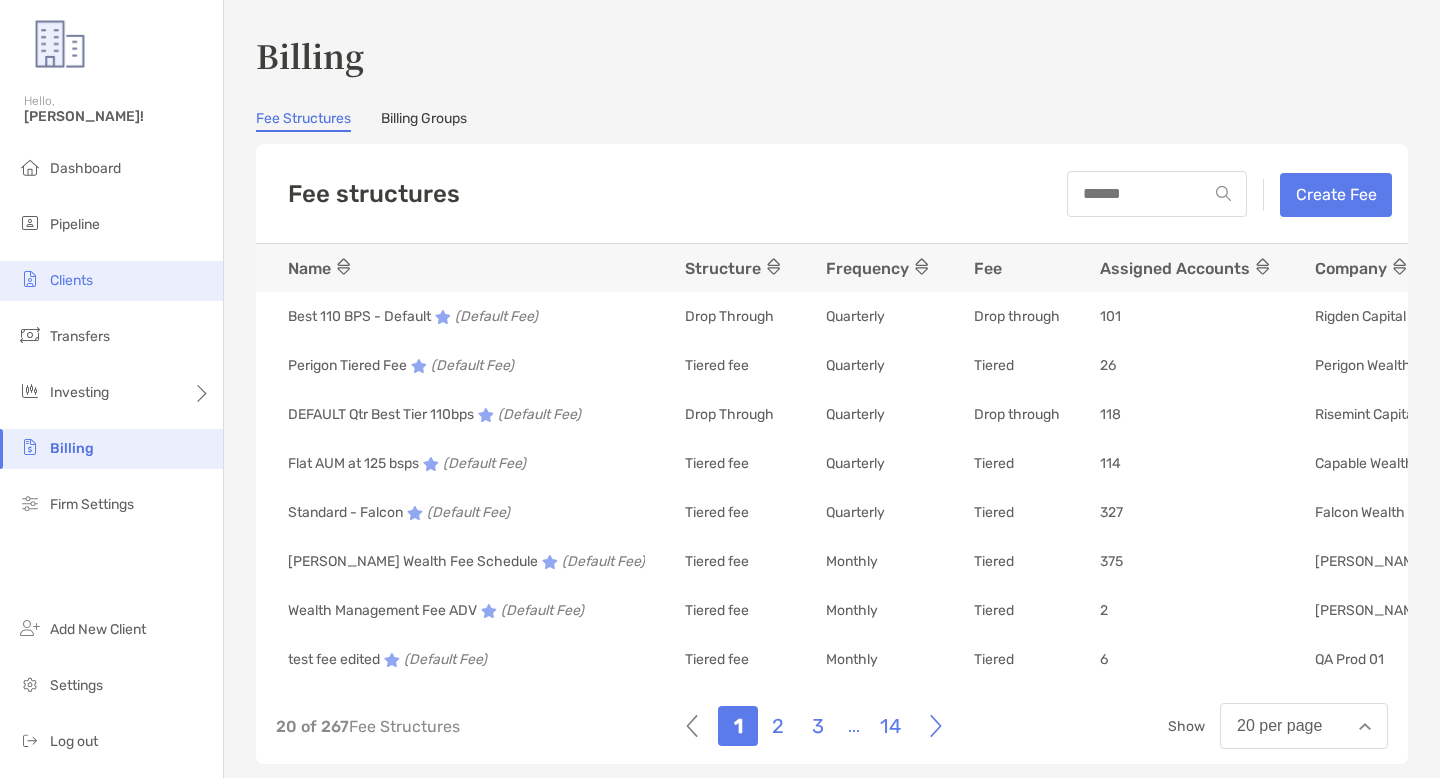 click on "Clients" at bounding box center [111, 281] 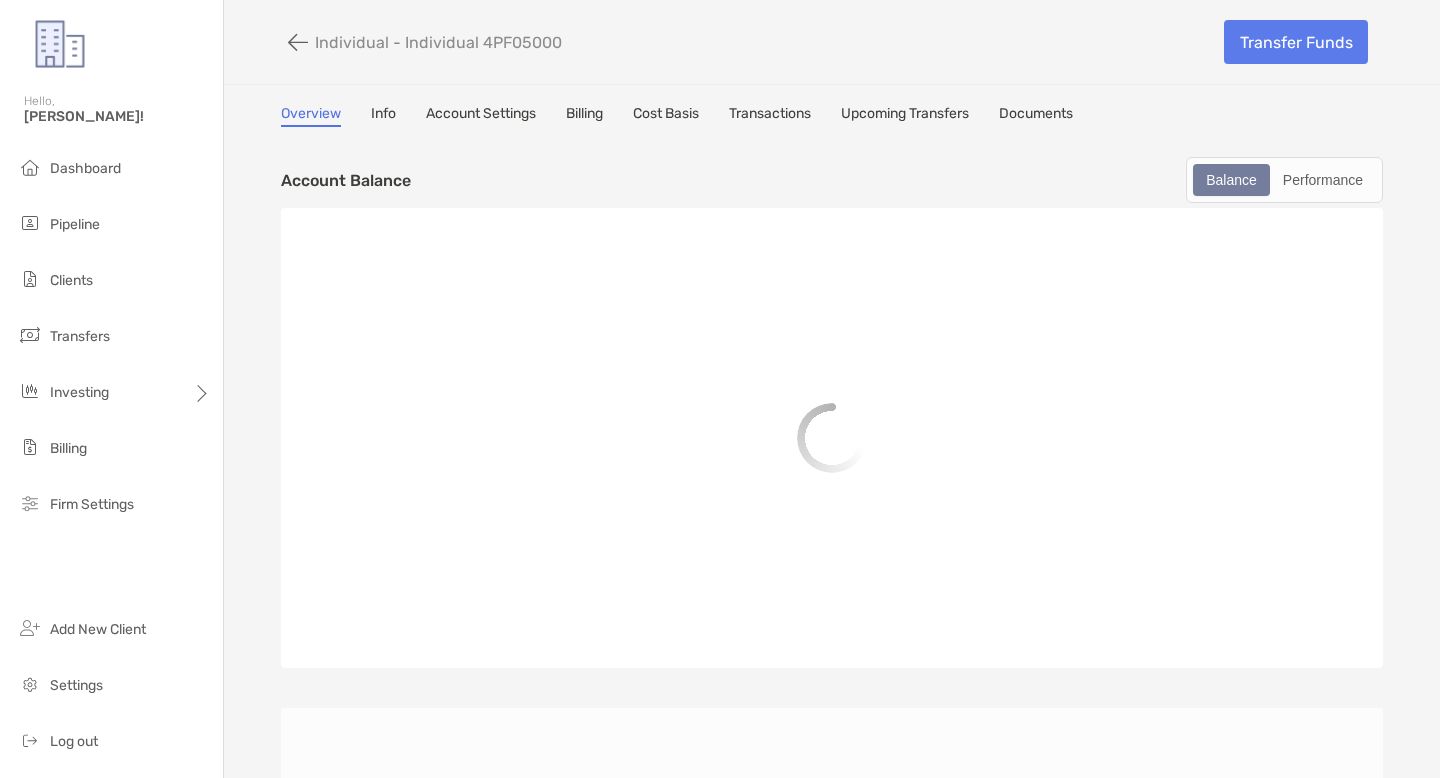 scroll, scrollTop: 0, scrollLeft: 0, axis: both 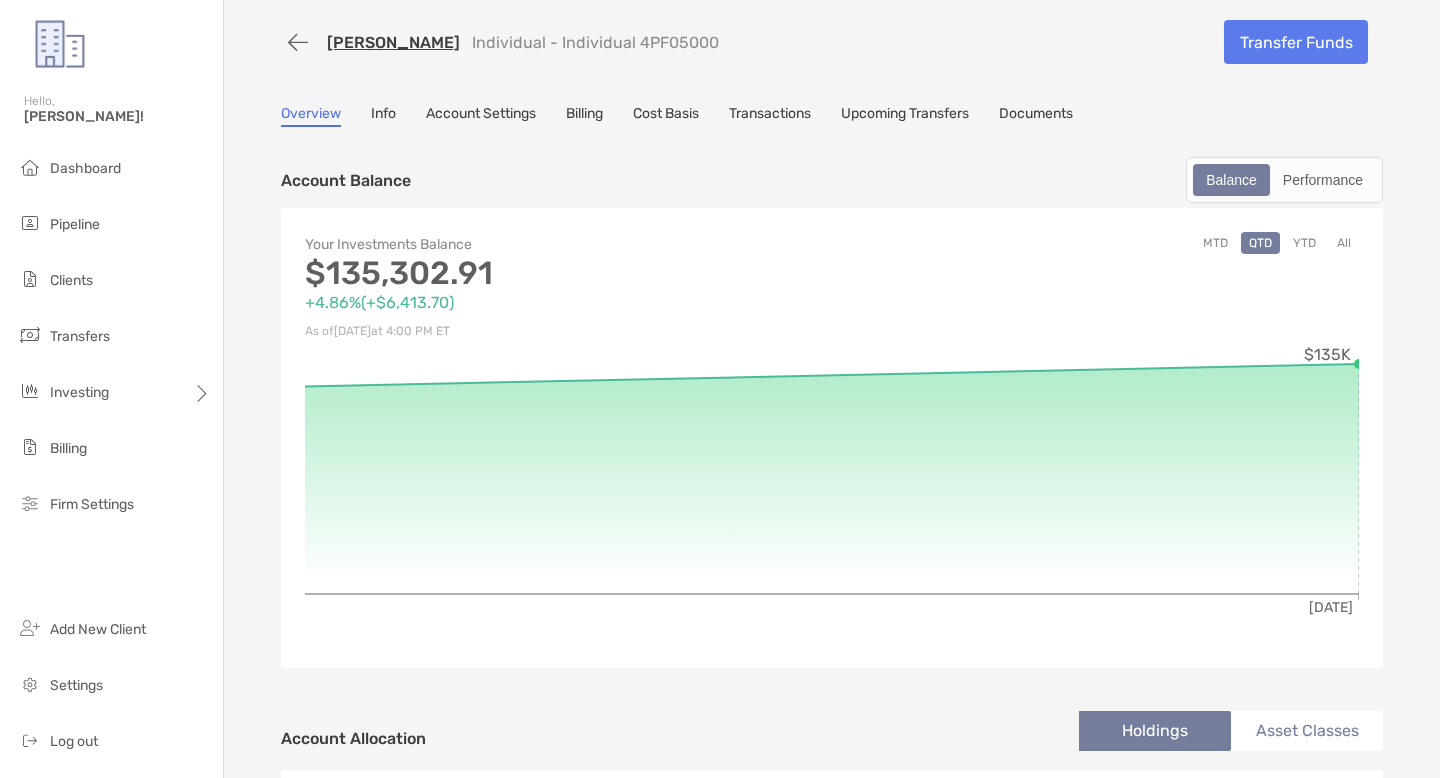 click on "Billing" at bounding box center (584, 116) 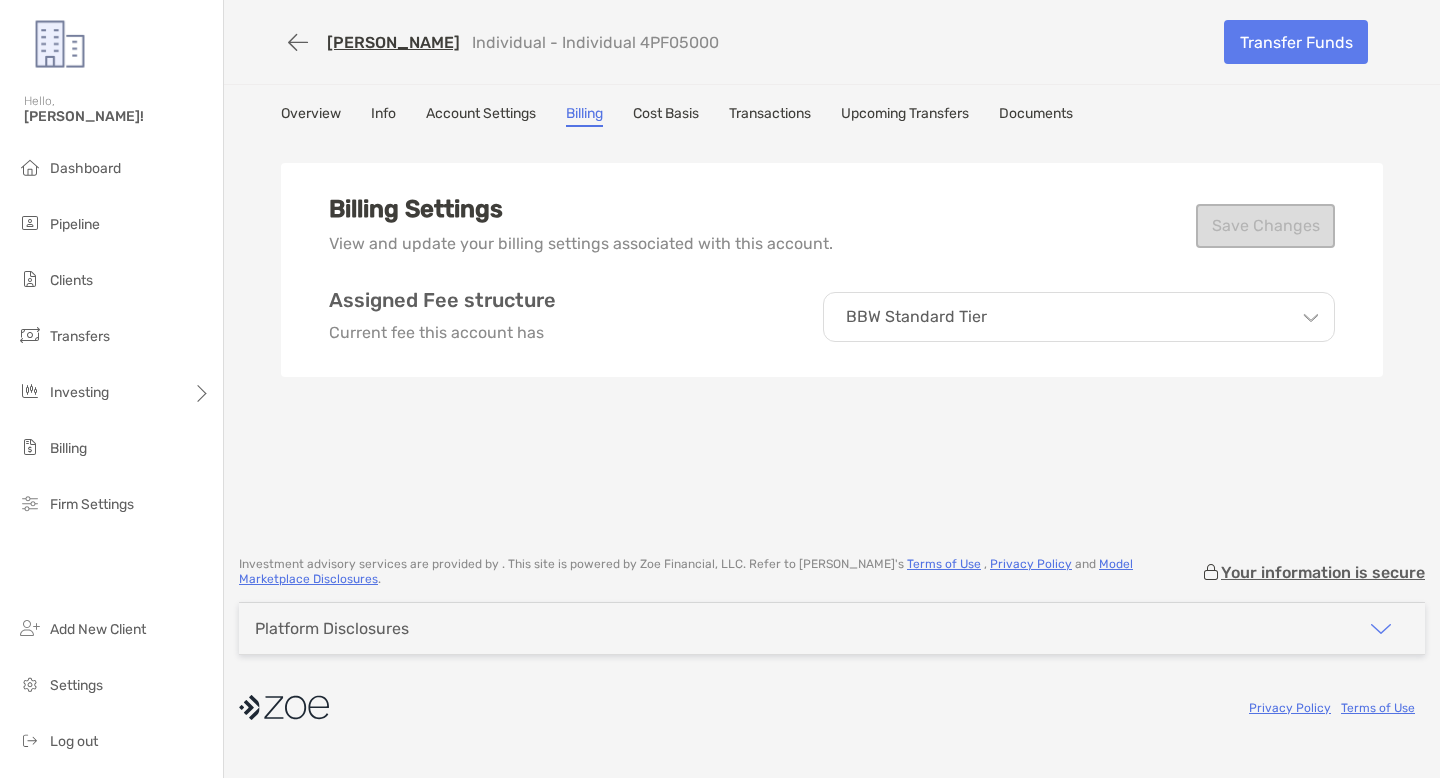 click on "BBW Standard Tier" at bounding box center [916, 317] 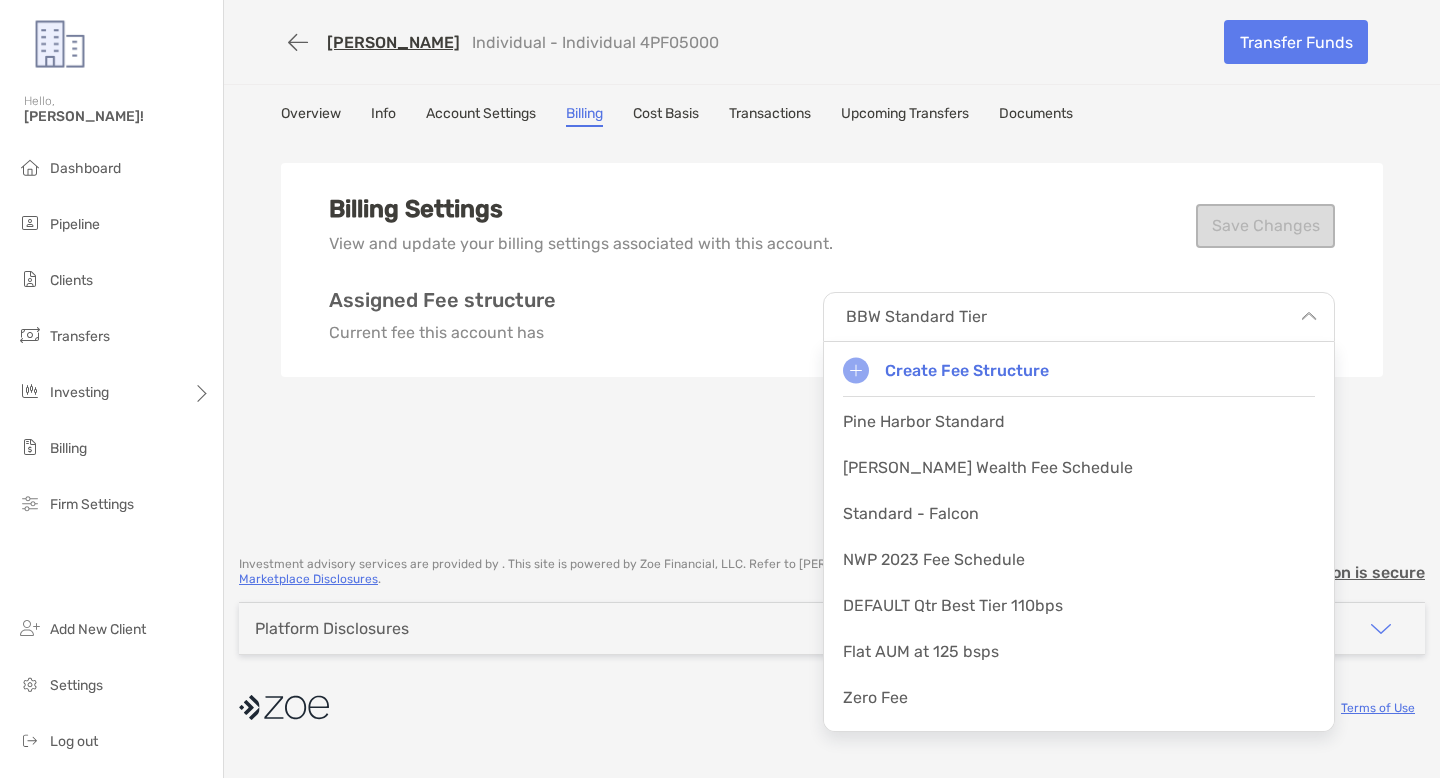 click on "Billing Settings View and update your billing settings associated with this account." at bounding box center [581, 225] 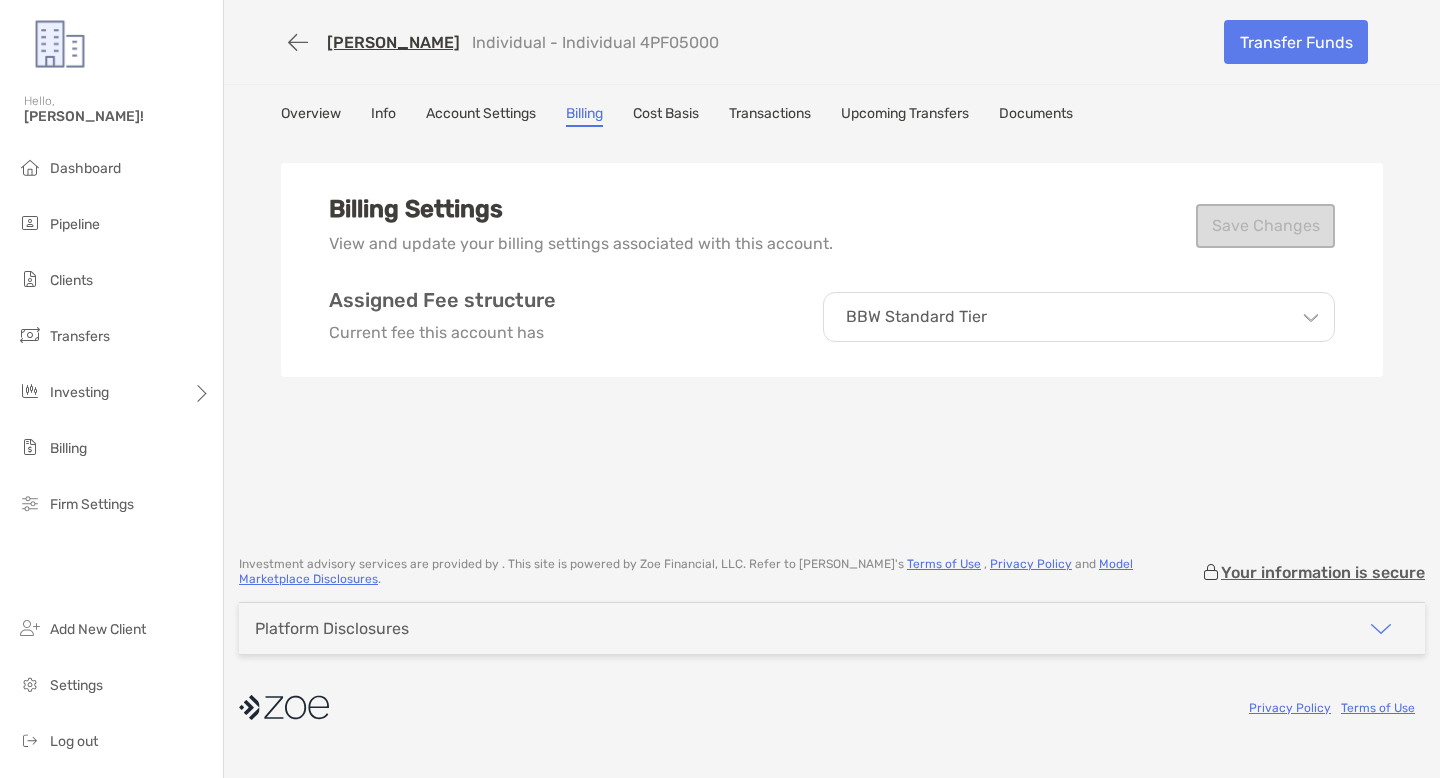 click on "Transactions" at bounding box center (770, 116) 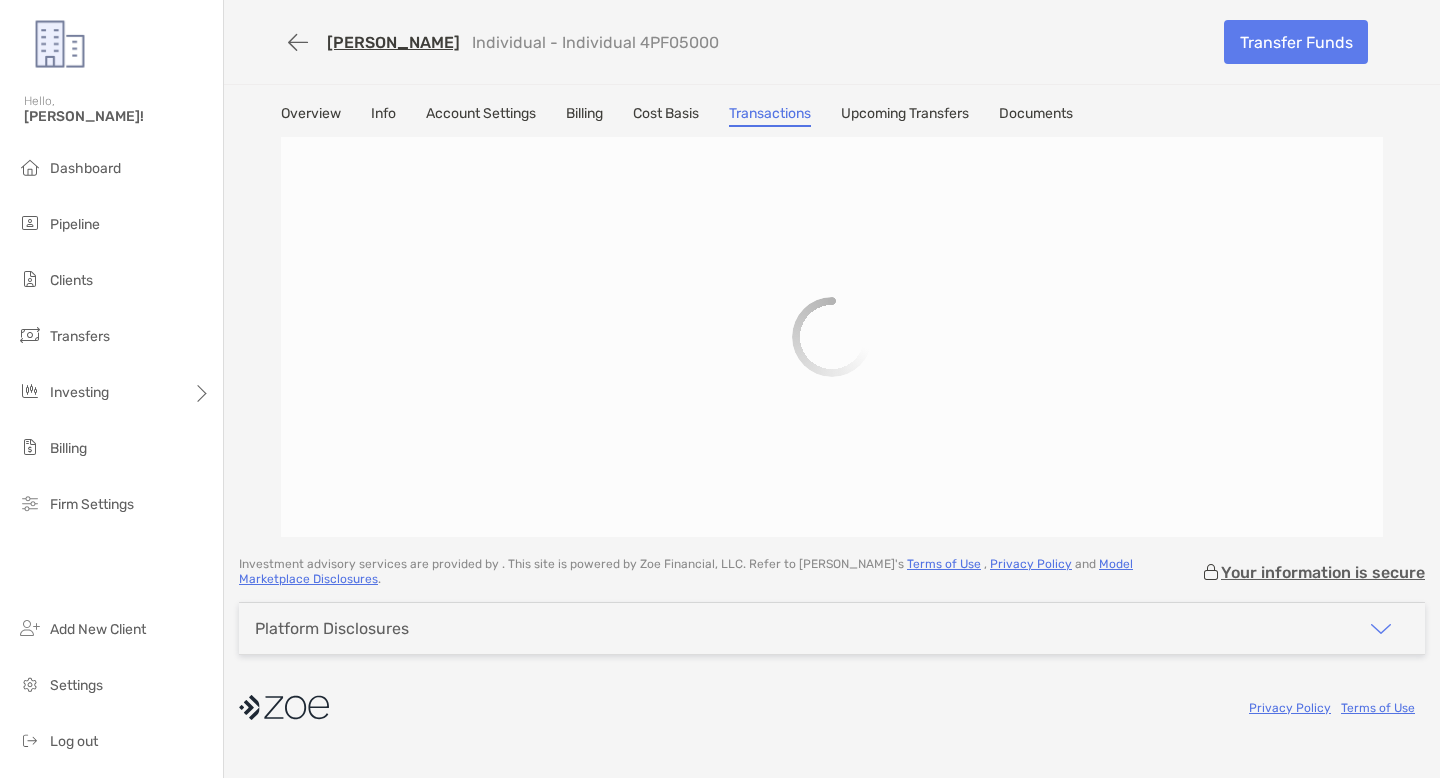 click on "Billing" at bounding box center (584, 116) 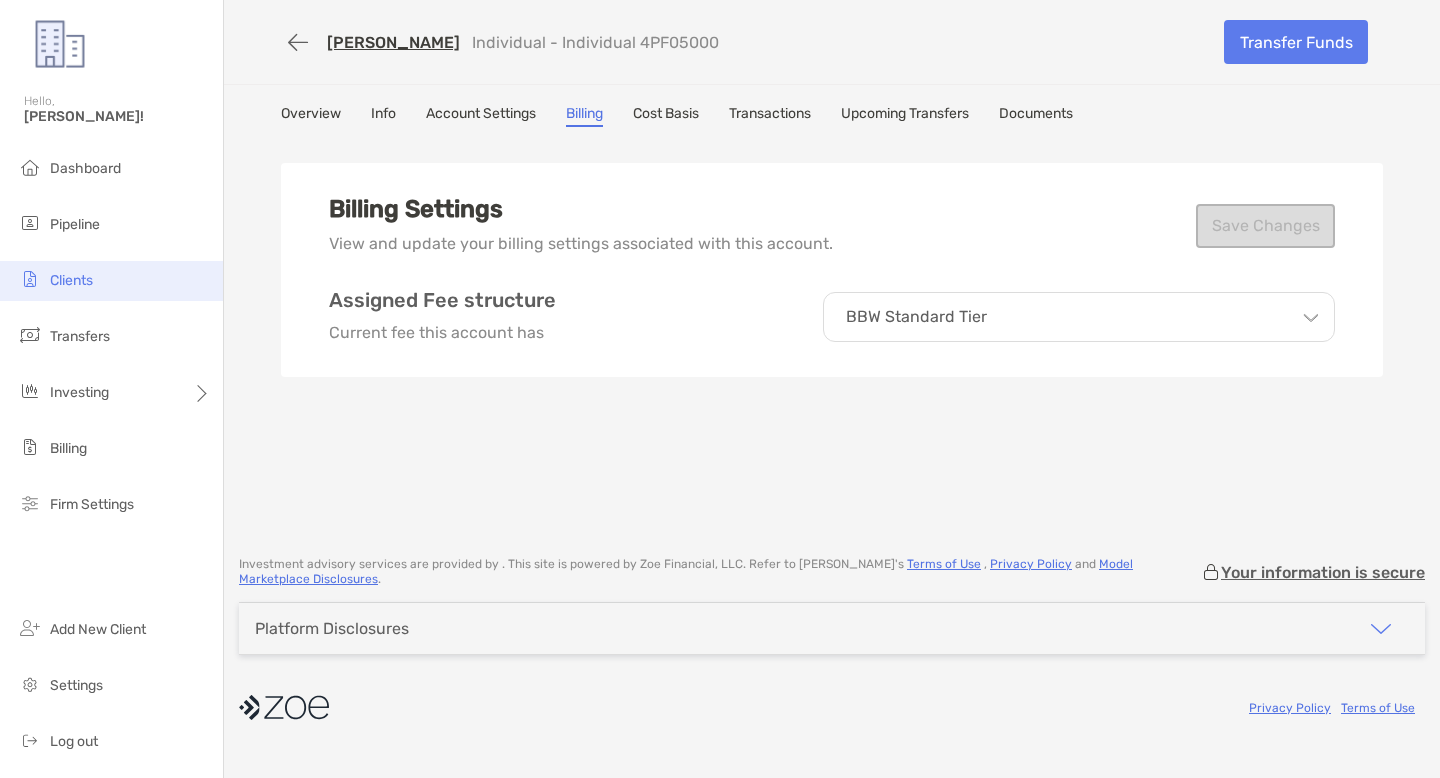 click on "Clients" at bounding box center [111, 281] 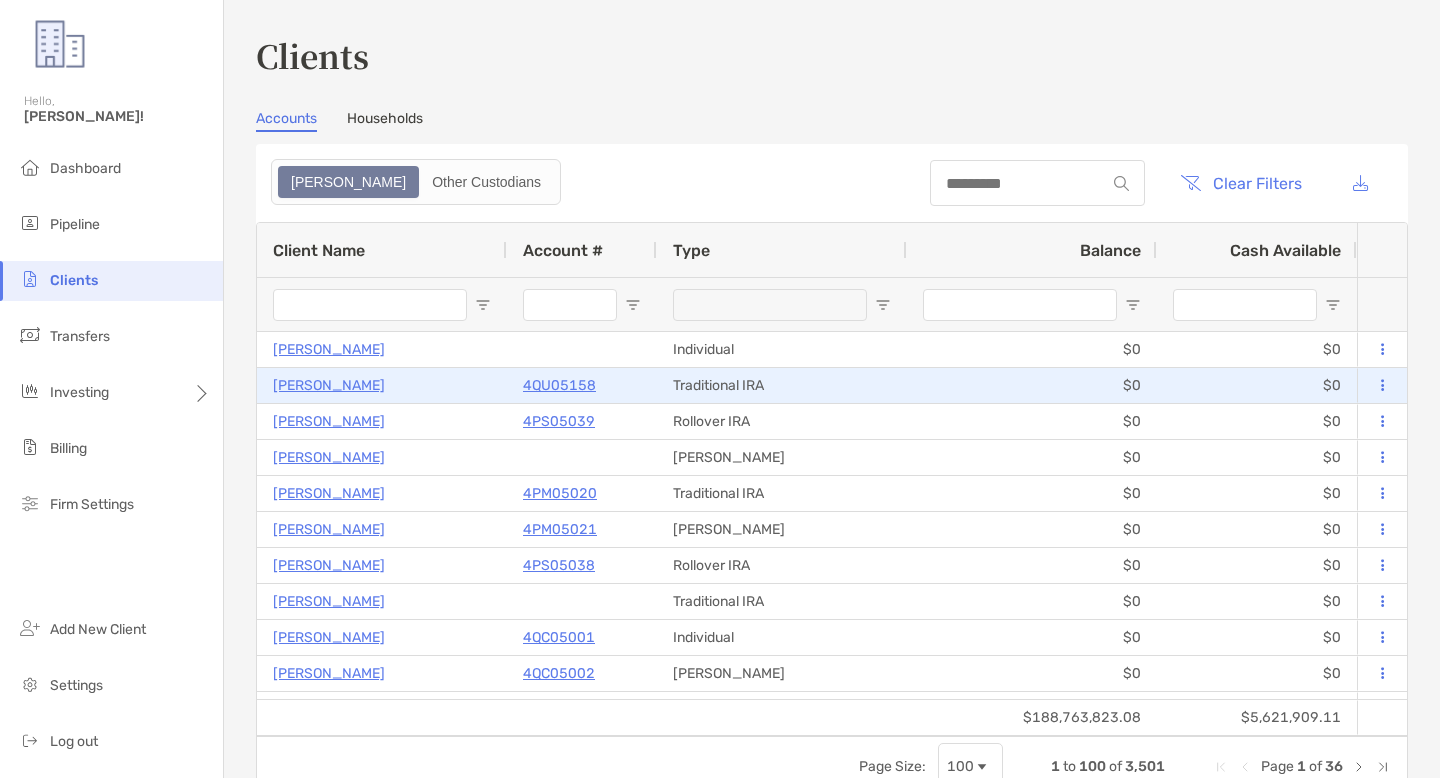 type on "*********" 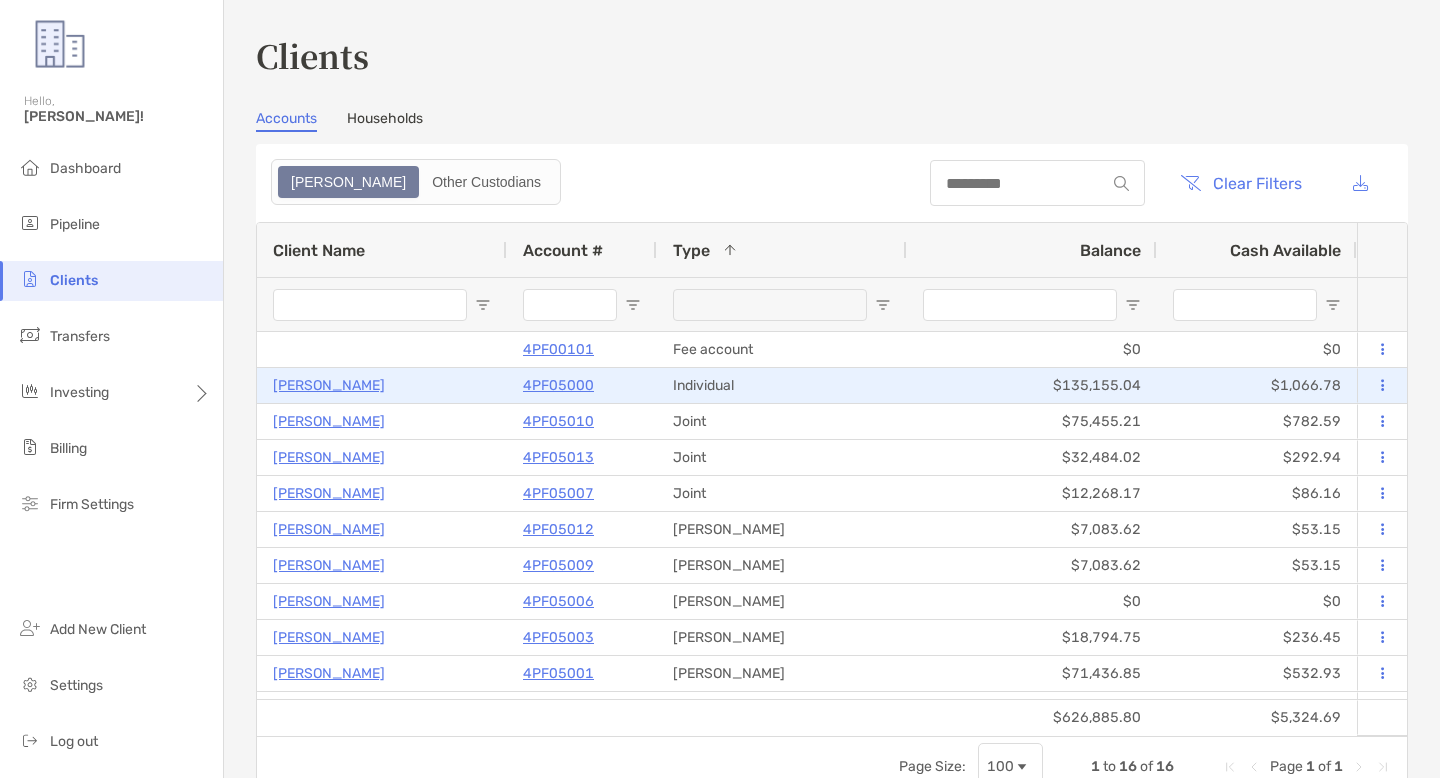 scroll, scrollTop: 37, scrollLeft: 0, axis: vertical 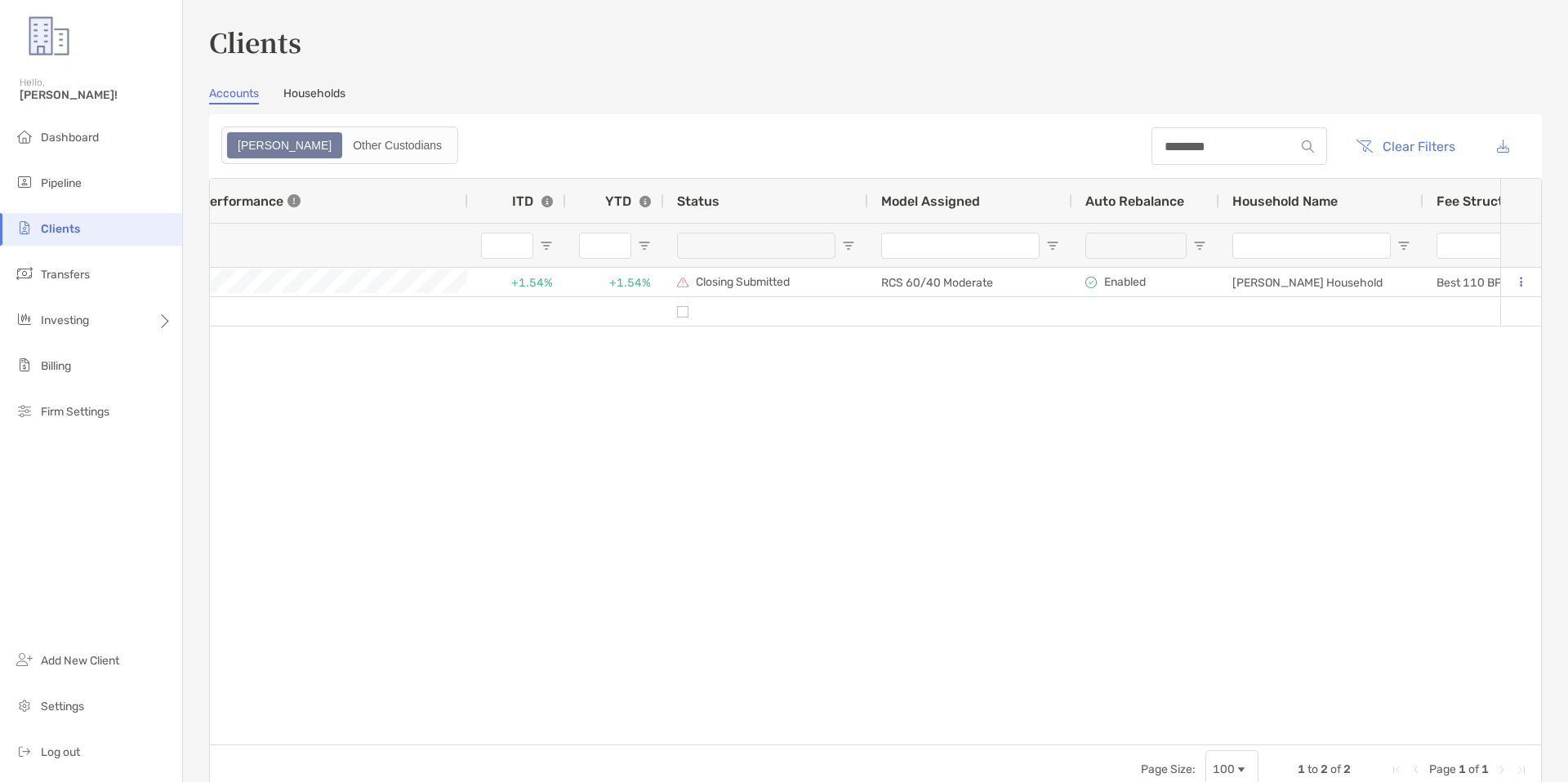 click on "********" at bounding box center (1223, 146) 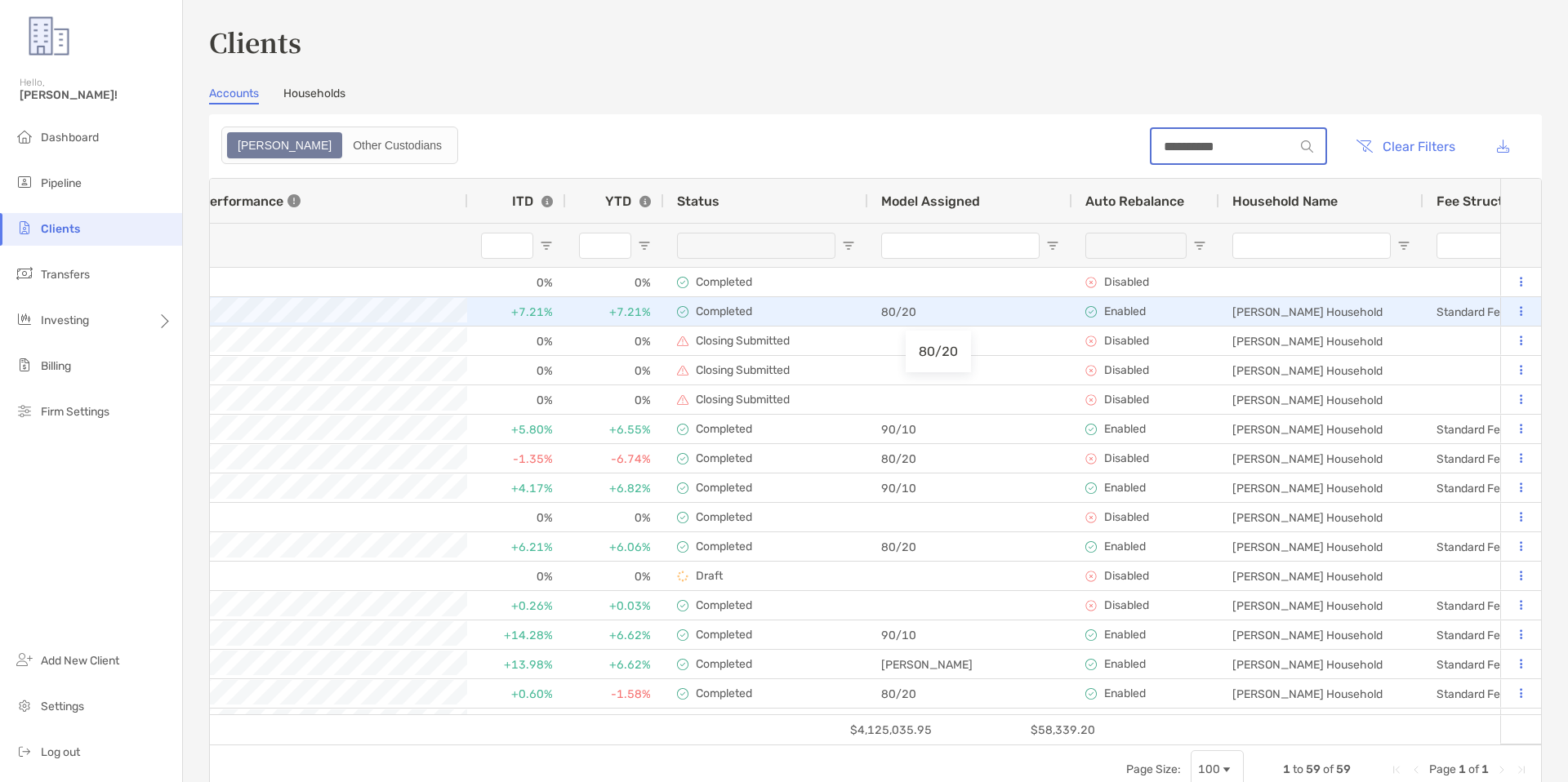 scroll, scrollTop: 0, scrollLeft: 1584, axis: horizontal 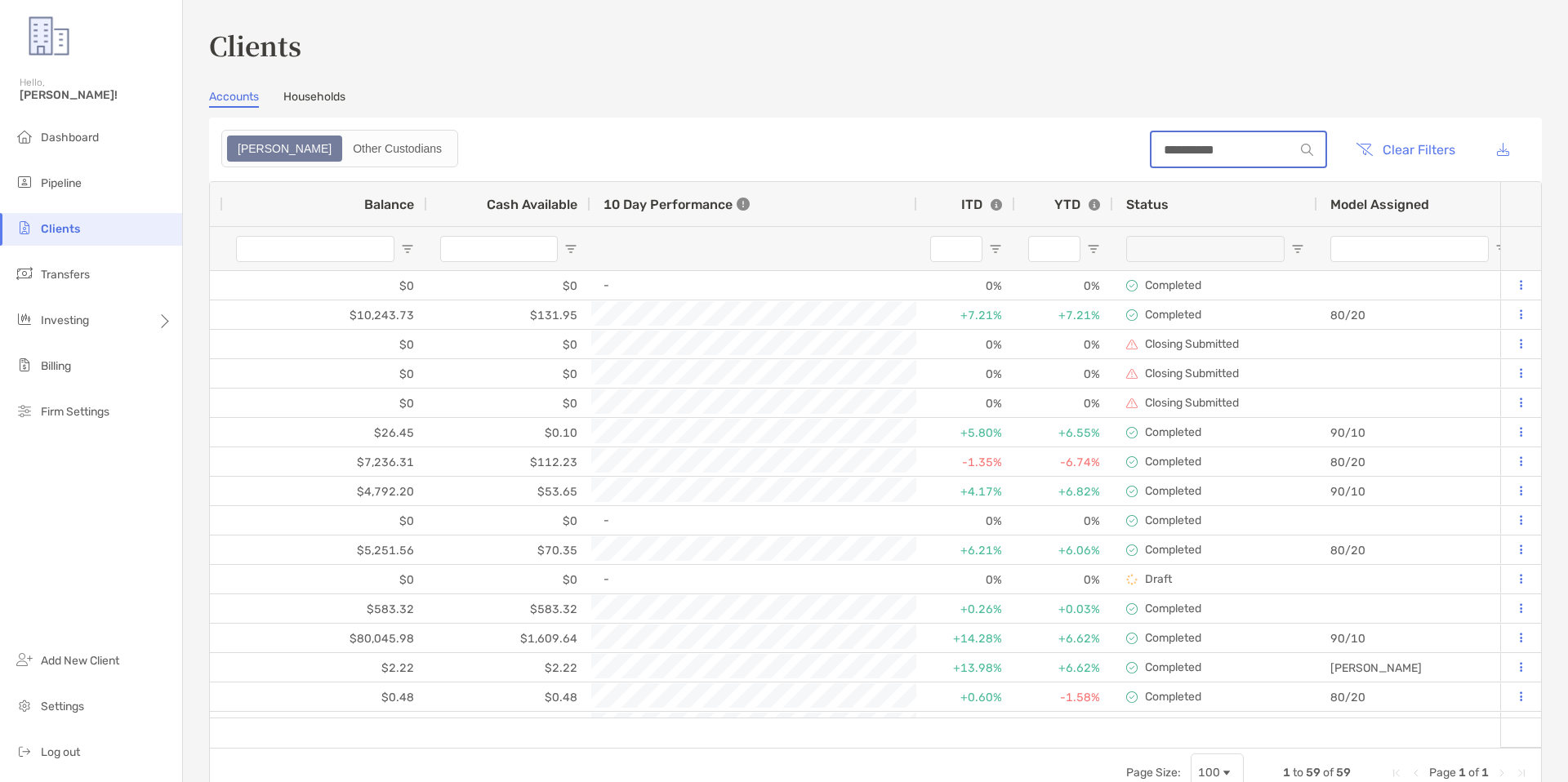 drag, startPoint x: 1236, startPoint y: 152, endPoint x: 954, endPoint y: 138, distance: 282.3473 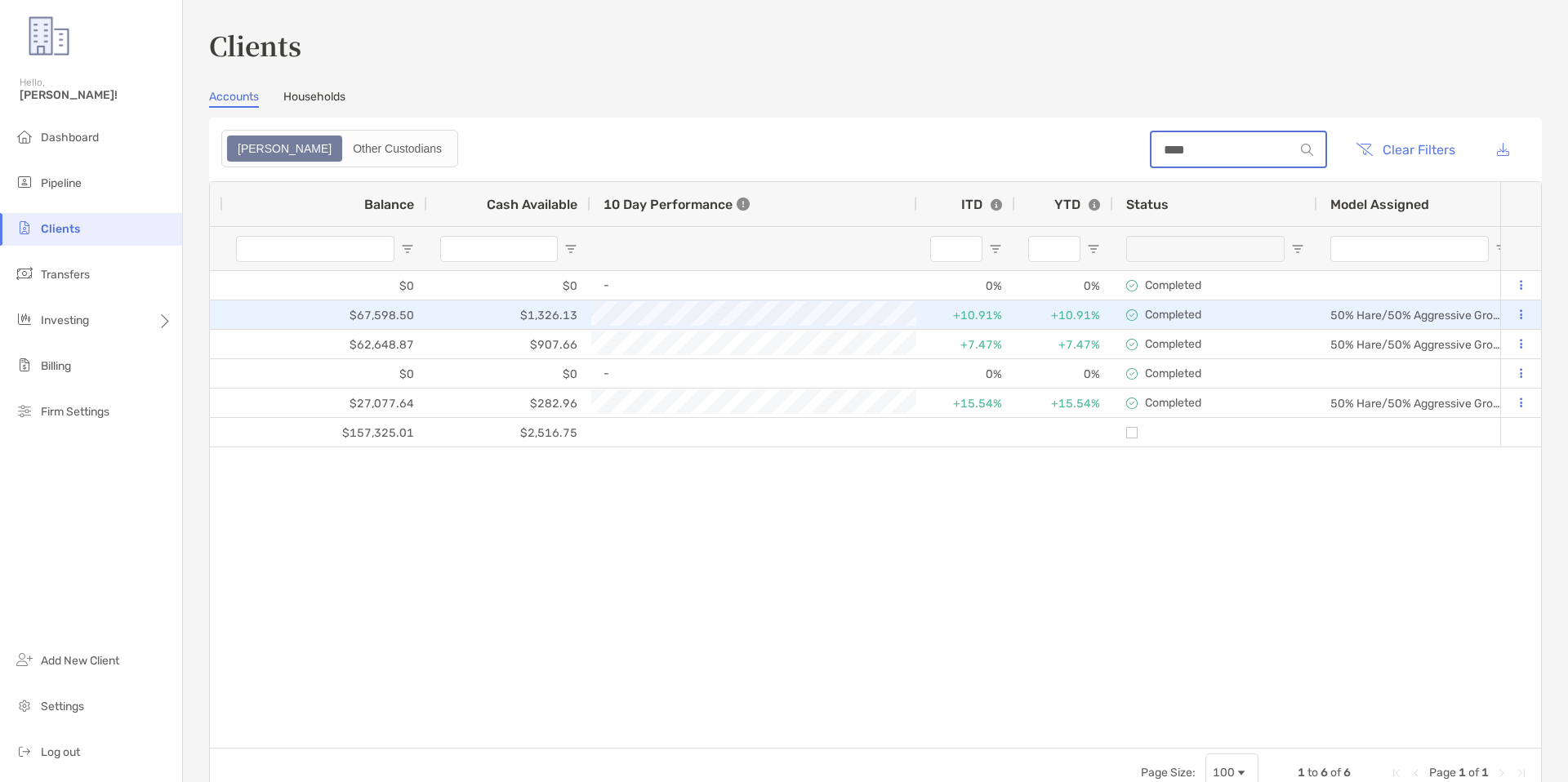 scroll, scrollTop: 0, scrollLeft: 1902, axis: horizontal 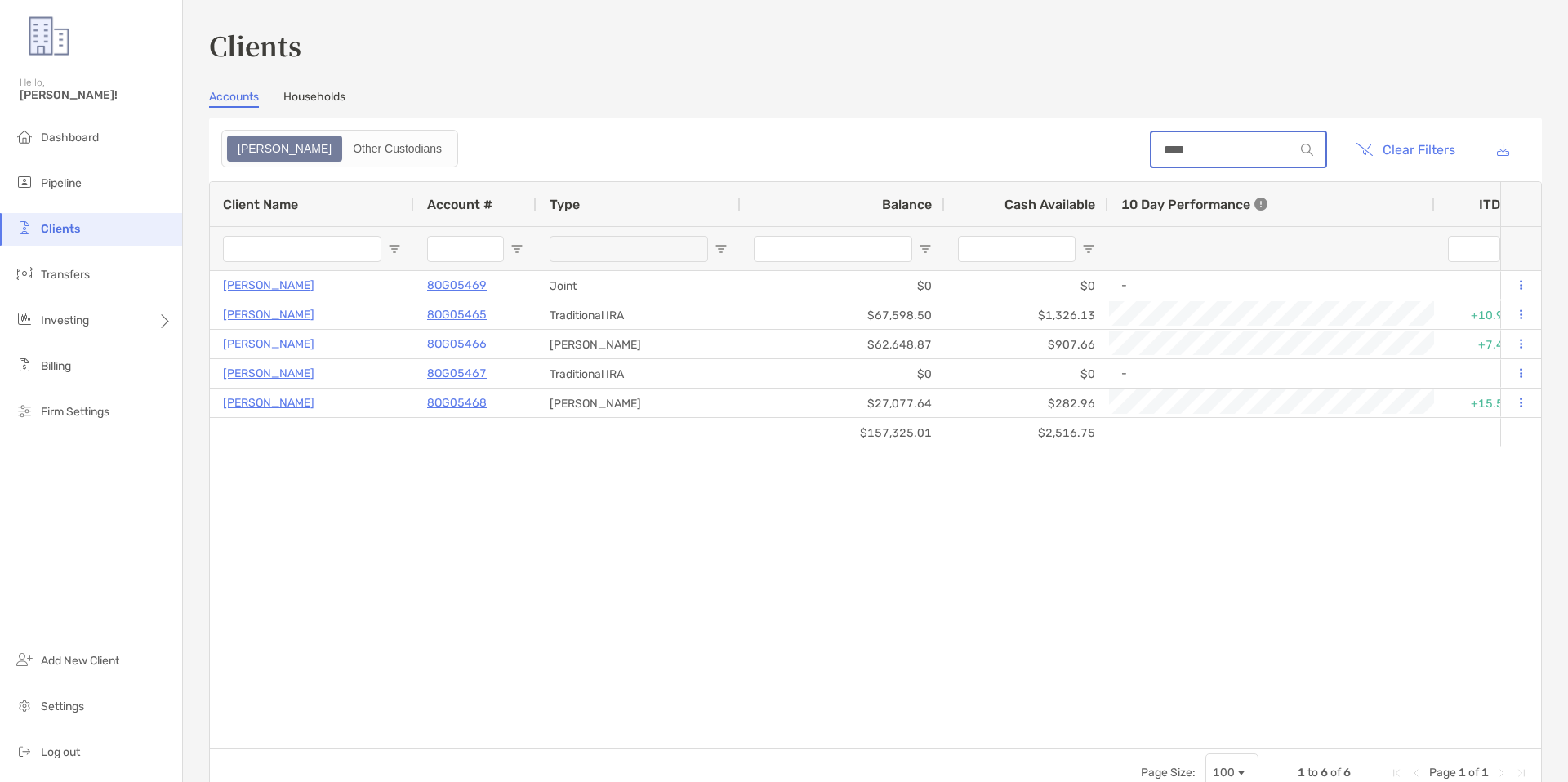 drag, startPoint x: 1068, startPoint y: 153, endPoint x: 996, endPoint y: 153, distance: 72 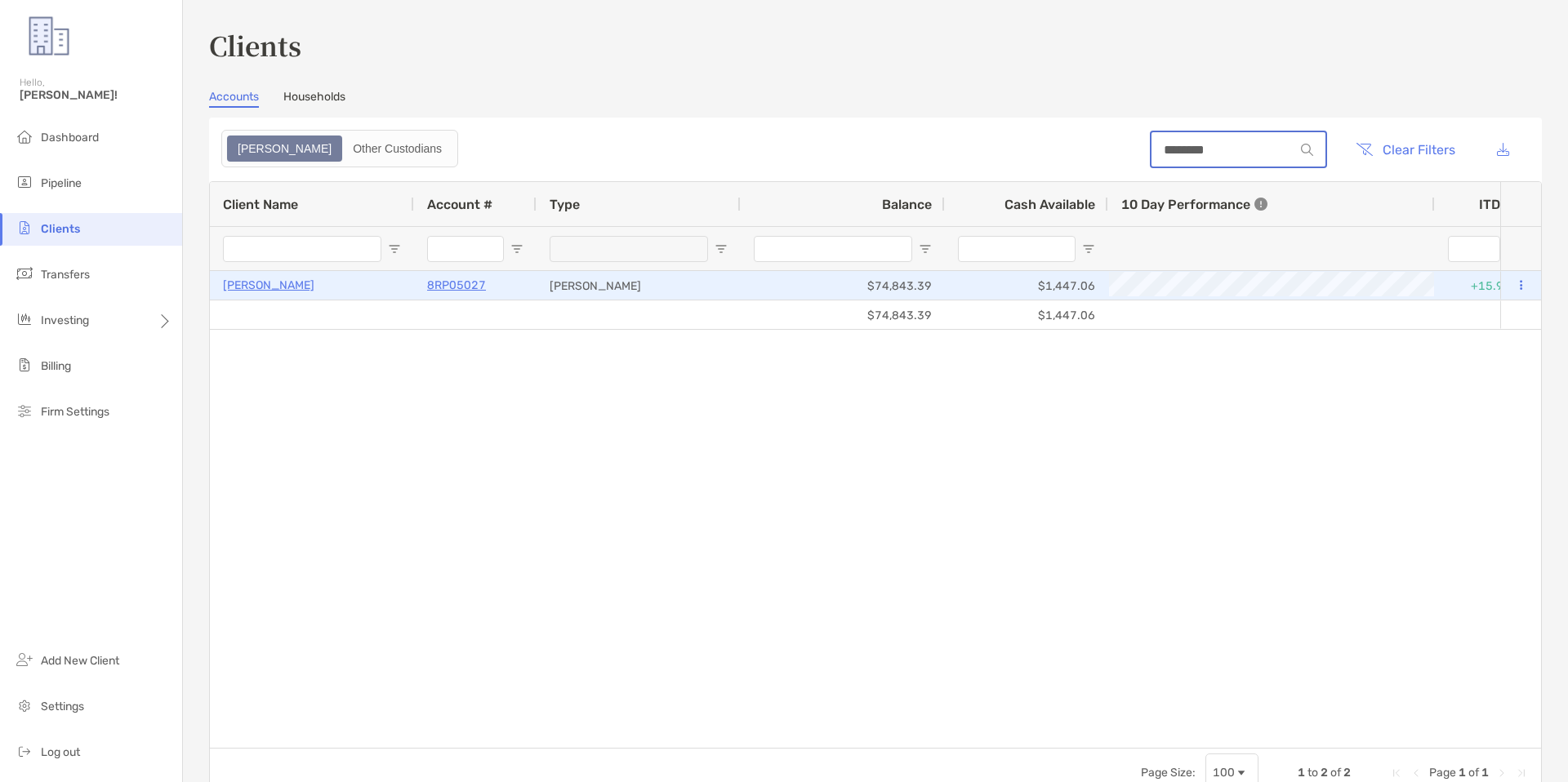 scroll, scrollTop: 0, scrollLeft: 628, axis: horizontal 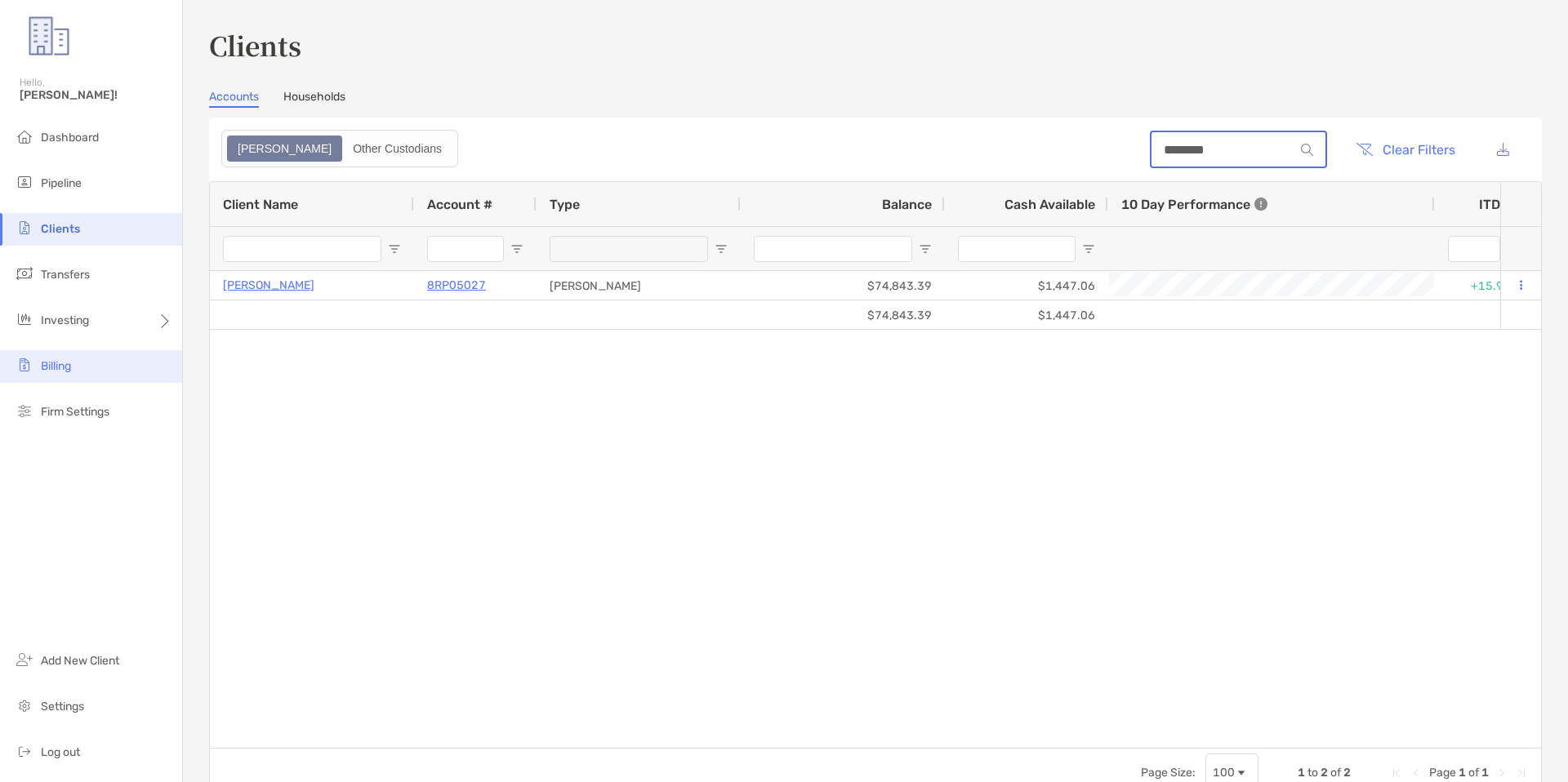 type on "********" 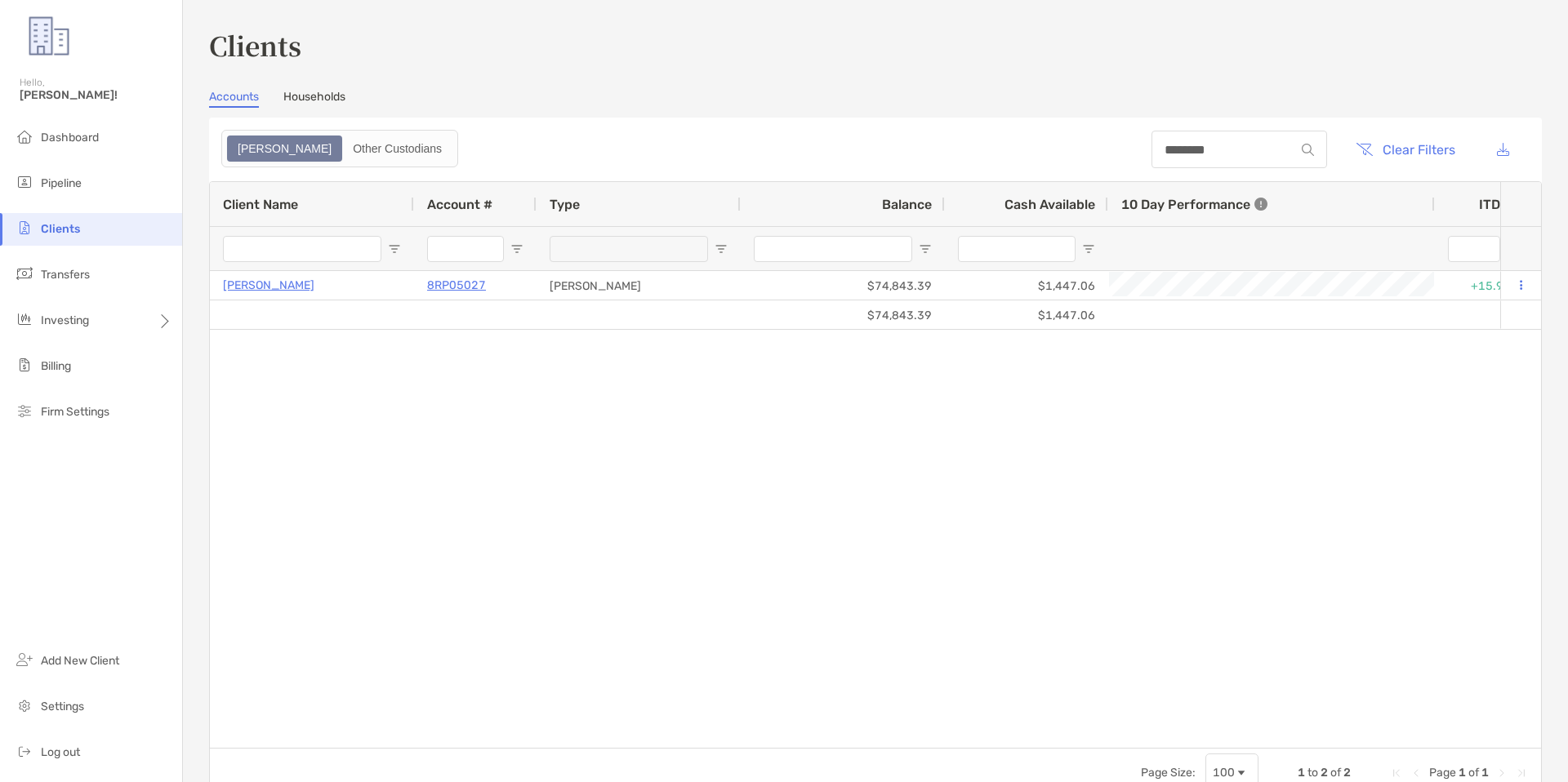 drag, startPoint x: 1216, startPoint y: 158, endPoint x: 1165, endPoint y: 144, distance: 52.886671 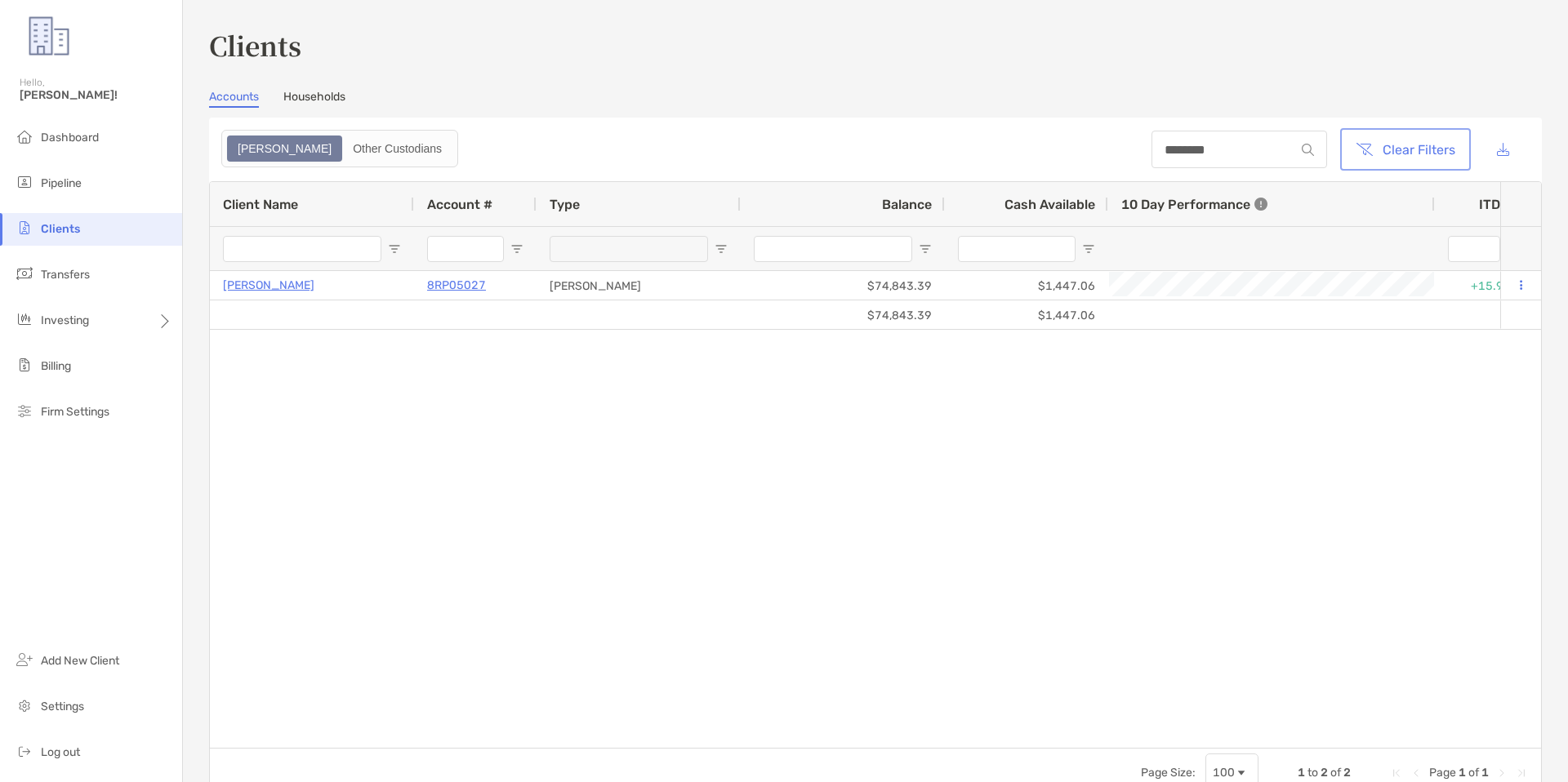 drag, startPoint x: 1439, startPoint y: 144, endPoint x: 1273, endPoint y: 149, distance: 166.07528 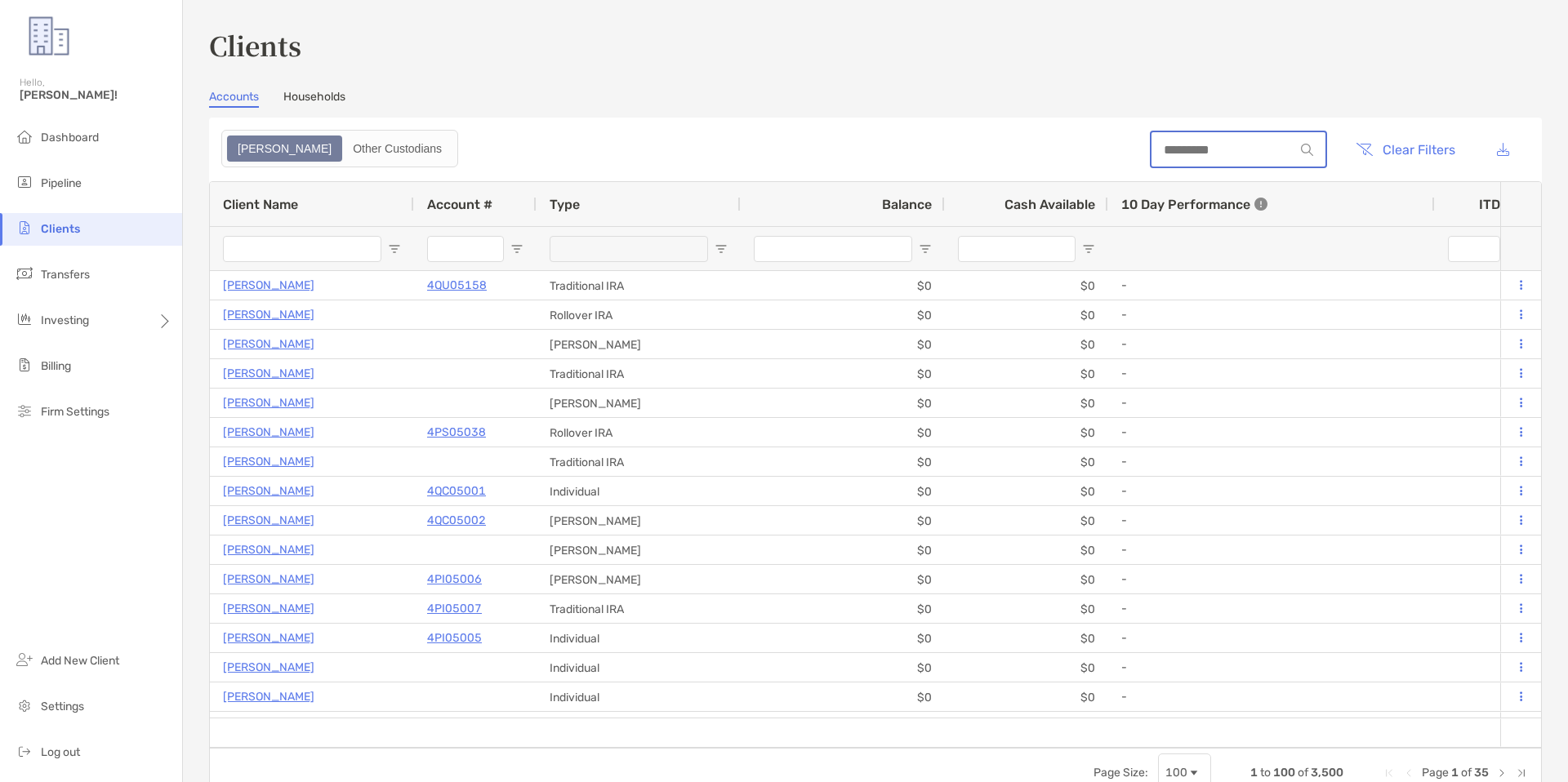 drag, startPoint x: 1267, startPoint y: 148, endPoint x: 944, endPoint y: 150, distance: 323.00619 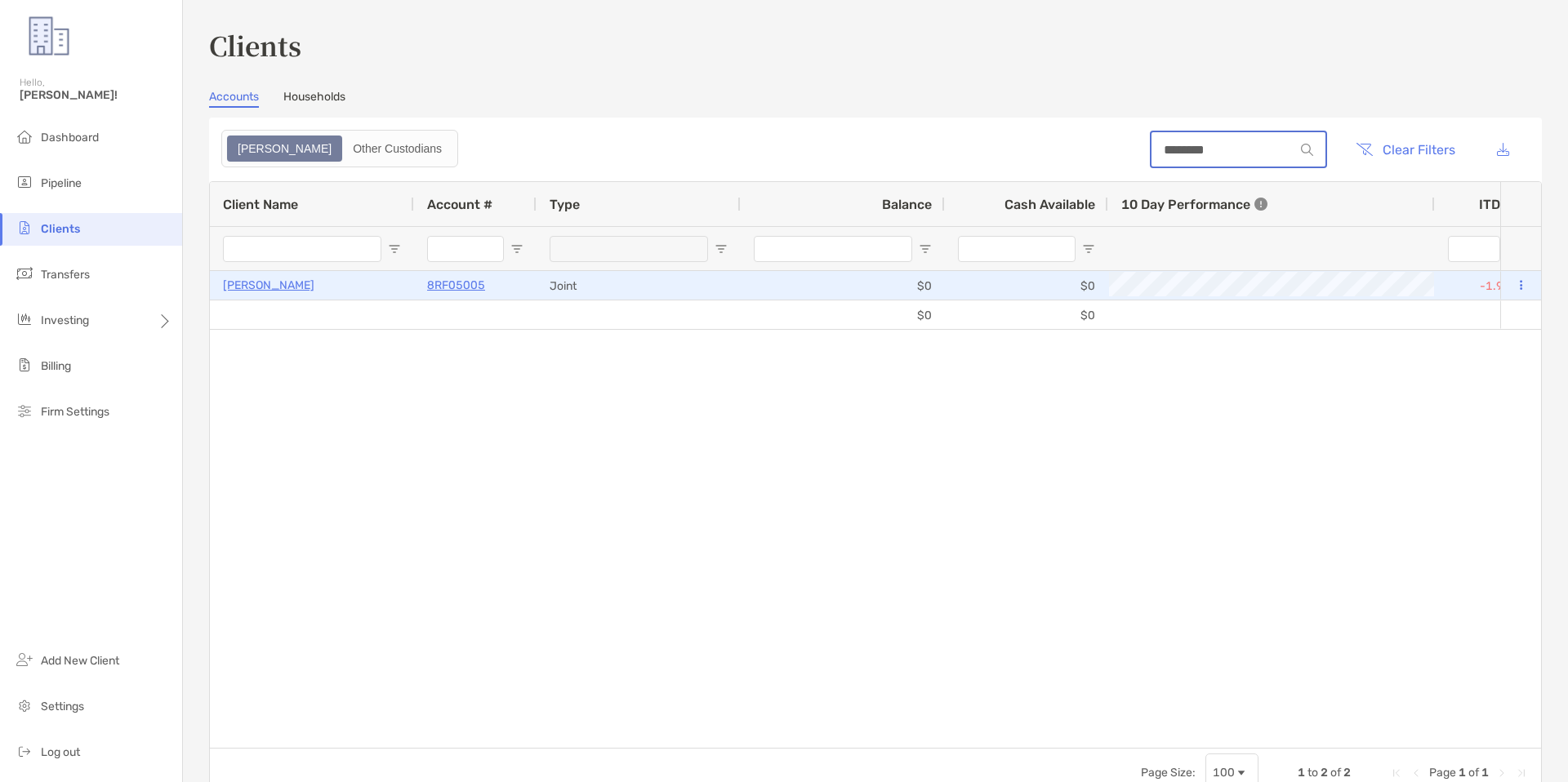 scroll, scrollTop: 0, scrollLeft: 291, axis: horizontal 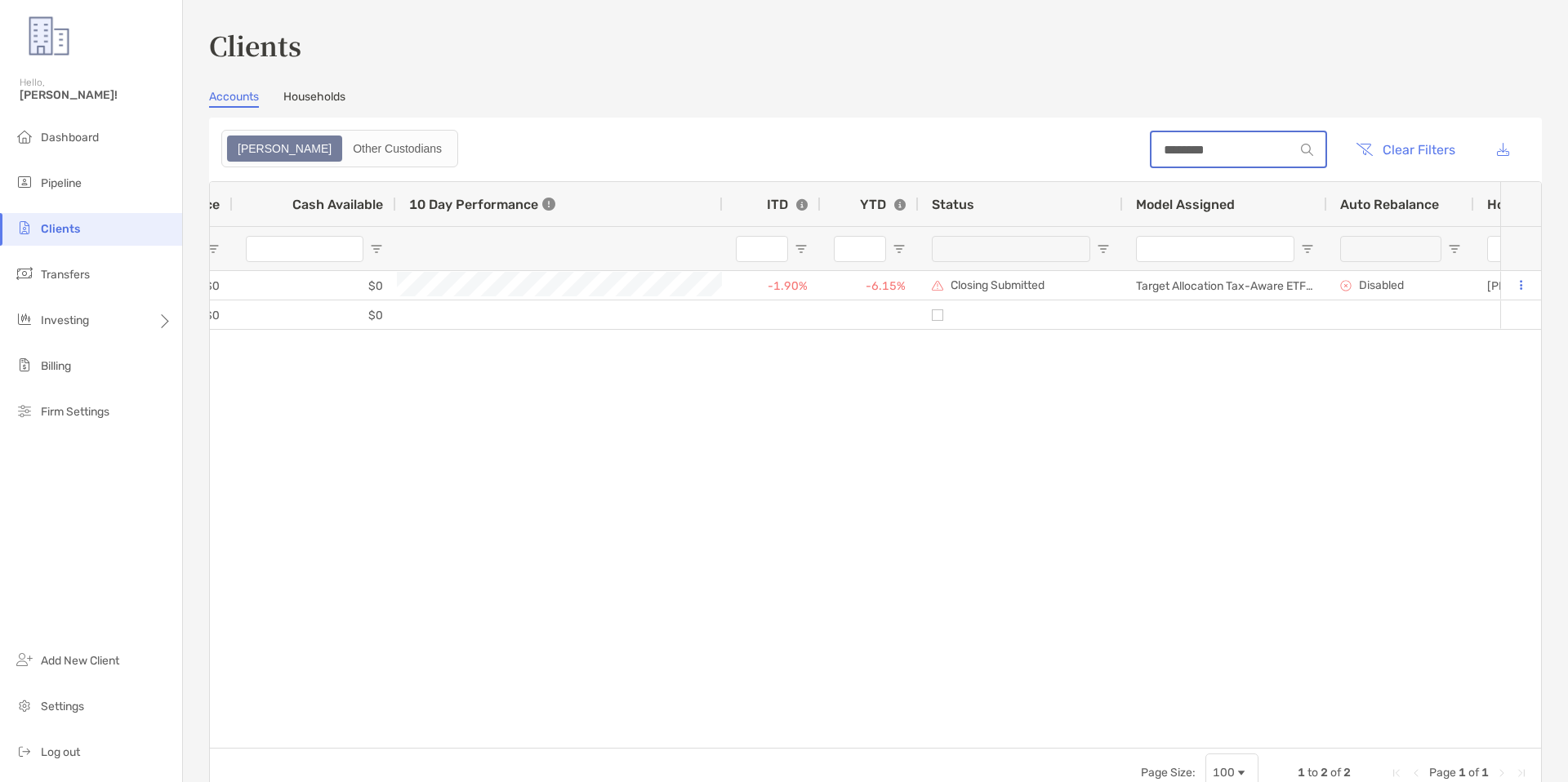 click on "********" at bounding box center [1223, 149] 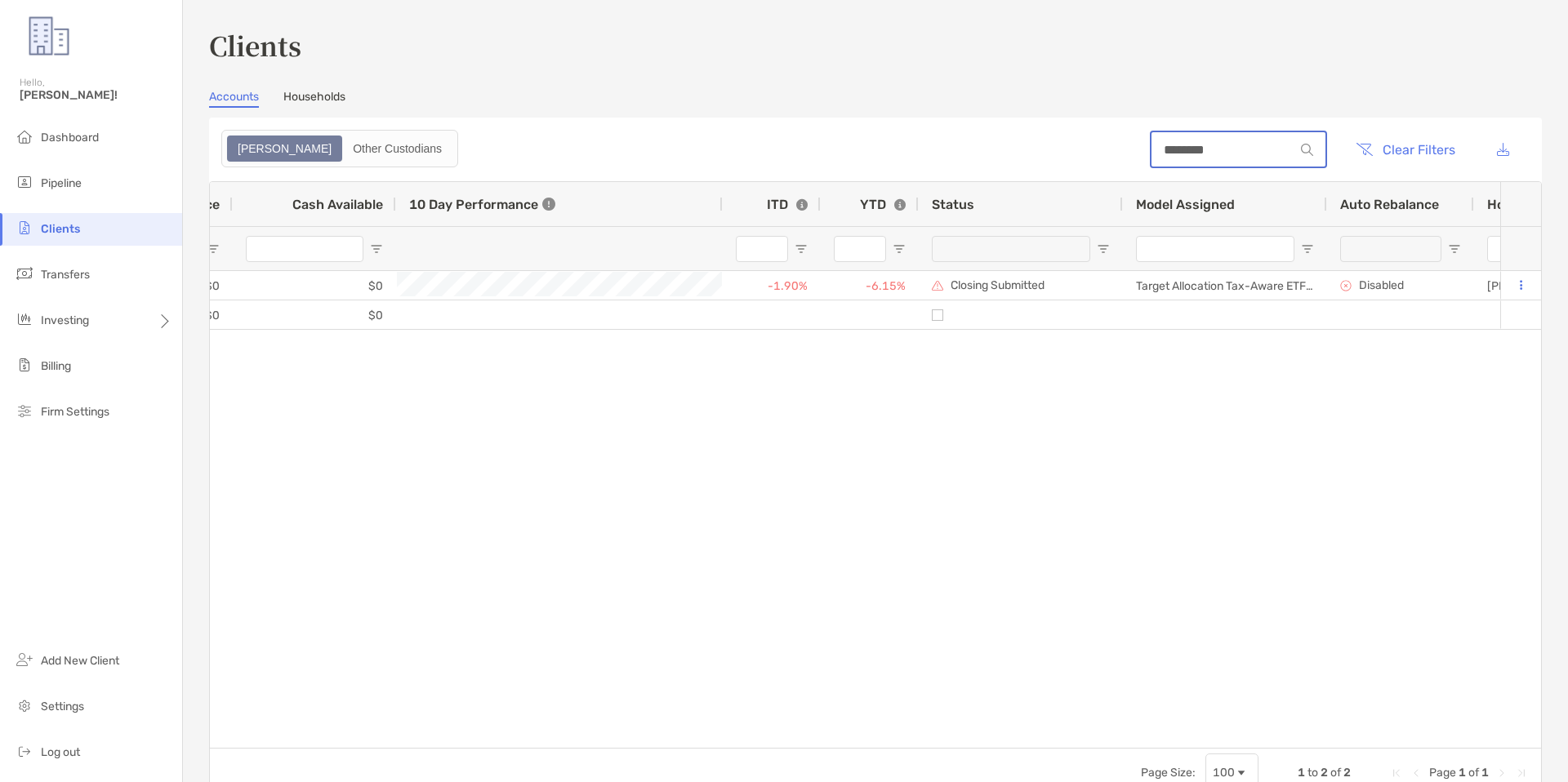 click on "********" at bounding box center [1223, 149] 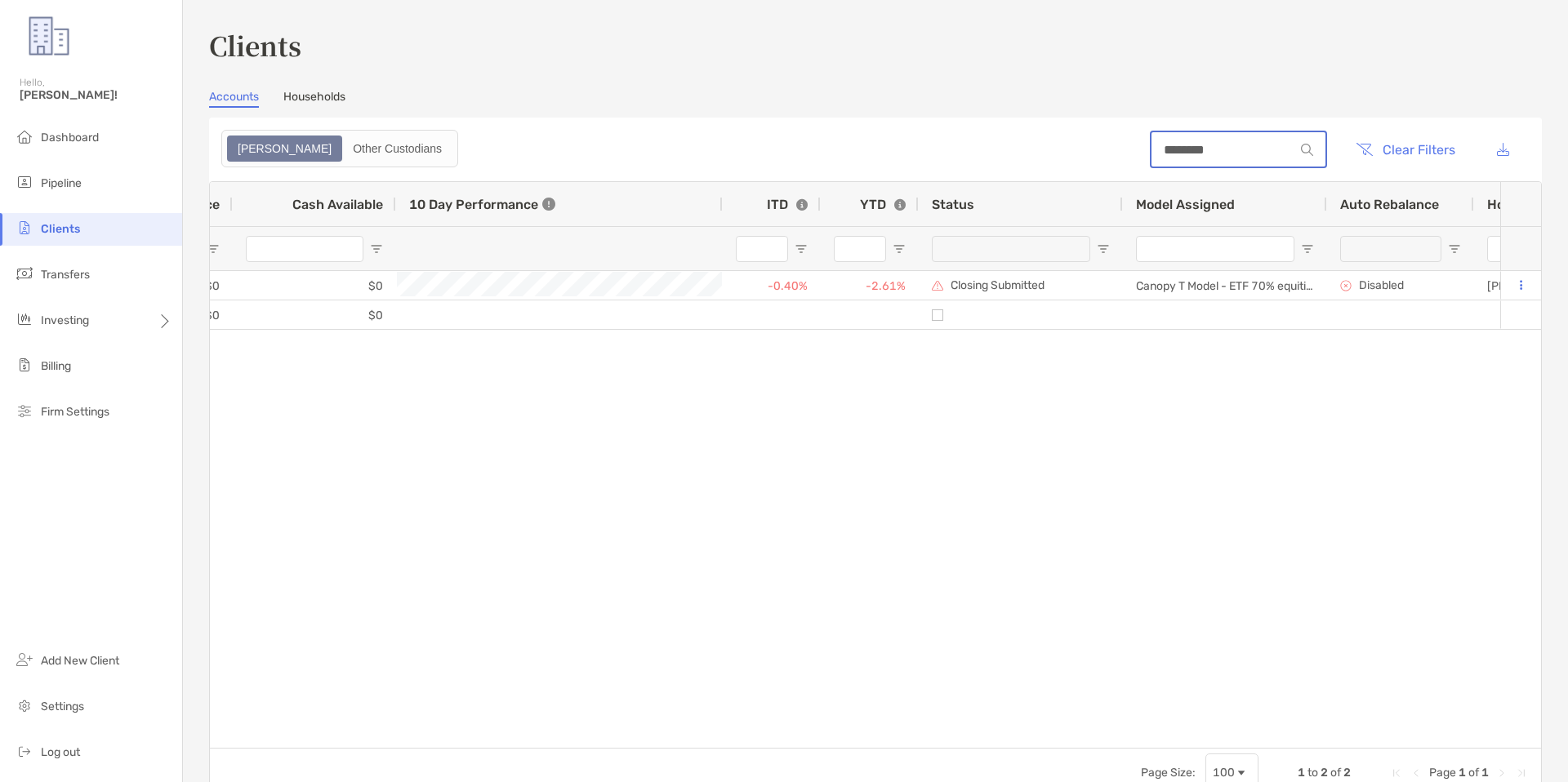click on "********" at bounding box center [1223, 149] 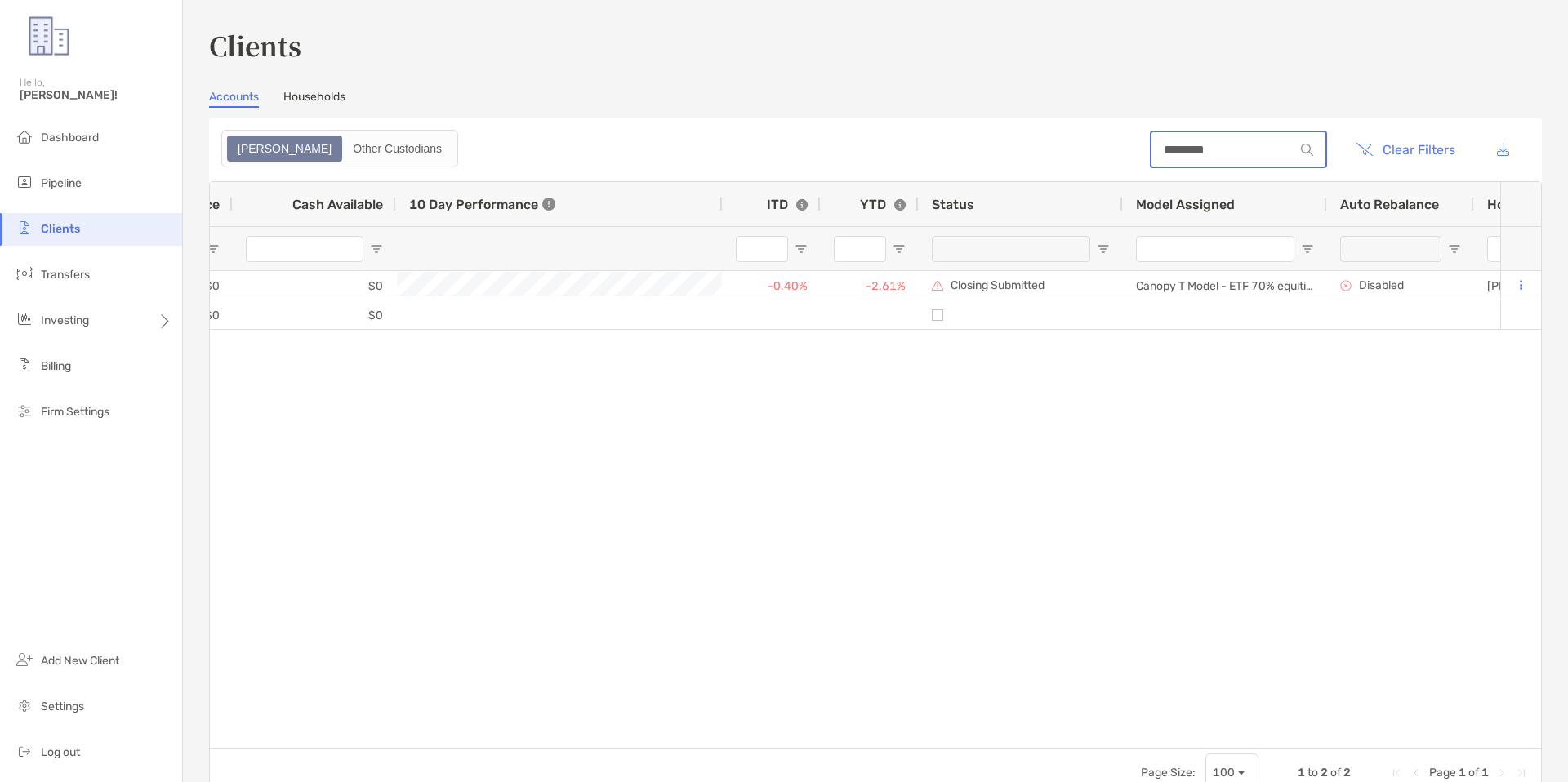 click on "********" at bounding box center [1223, 149] 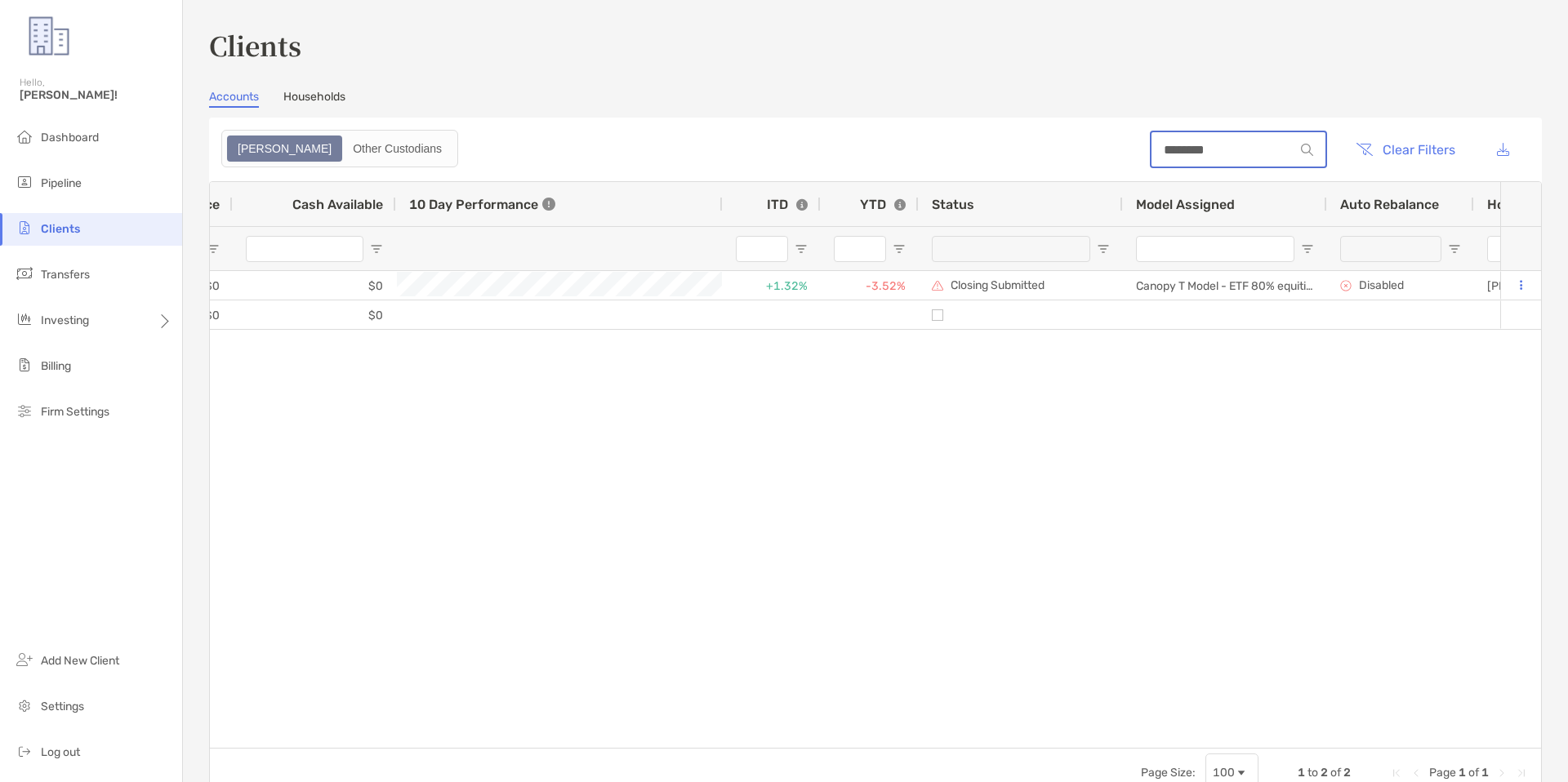 type on "********" 